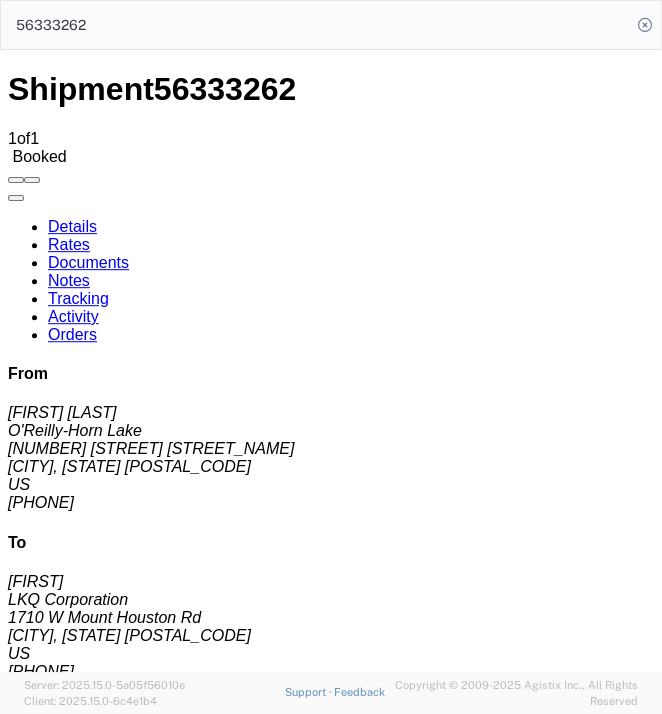 scroll, scrollTop: 1793, scrollLeft: 0, axis: vertical 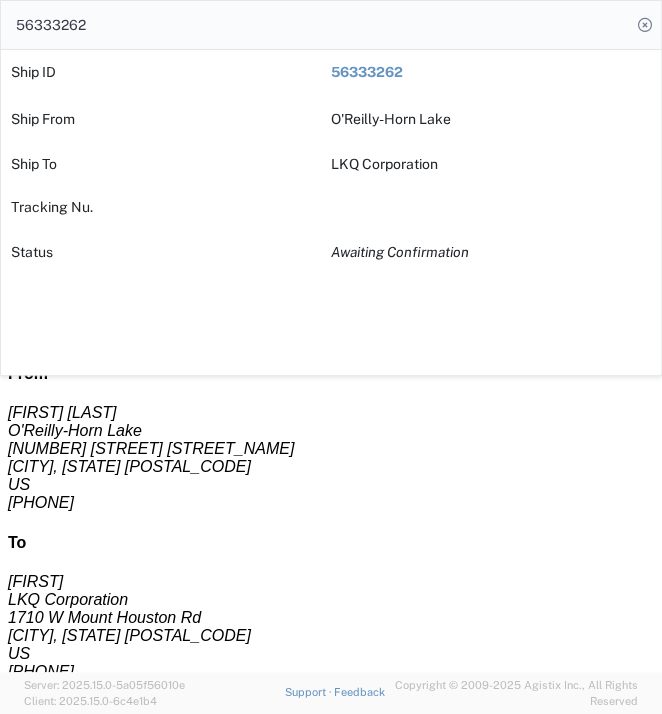 drag, startPoint x: 303, startPoint y: 31, endPoint x: -324, endPoint y: 18, distance: 627.13477 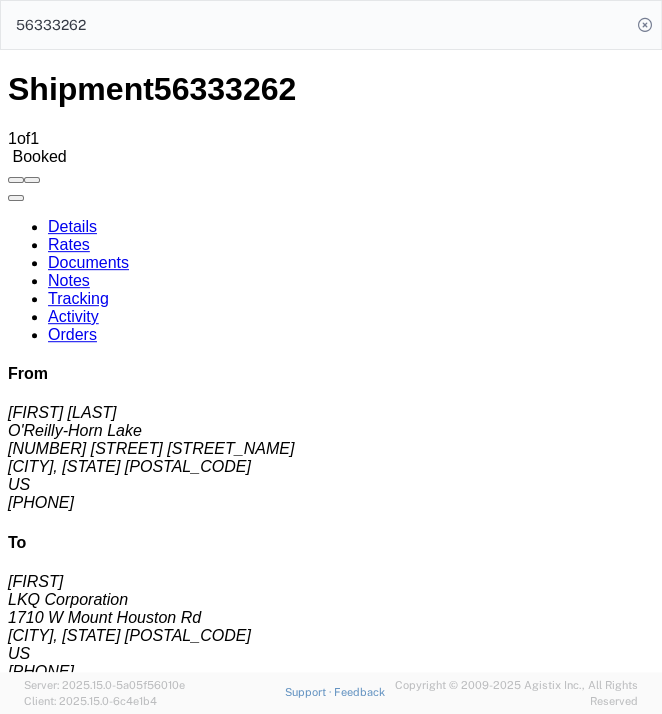 paste on "60198" 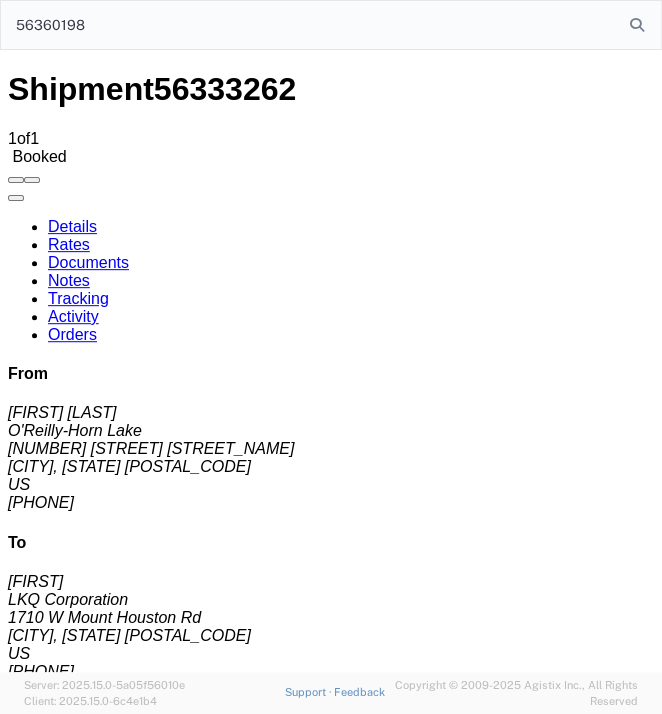 type on "56360198" 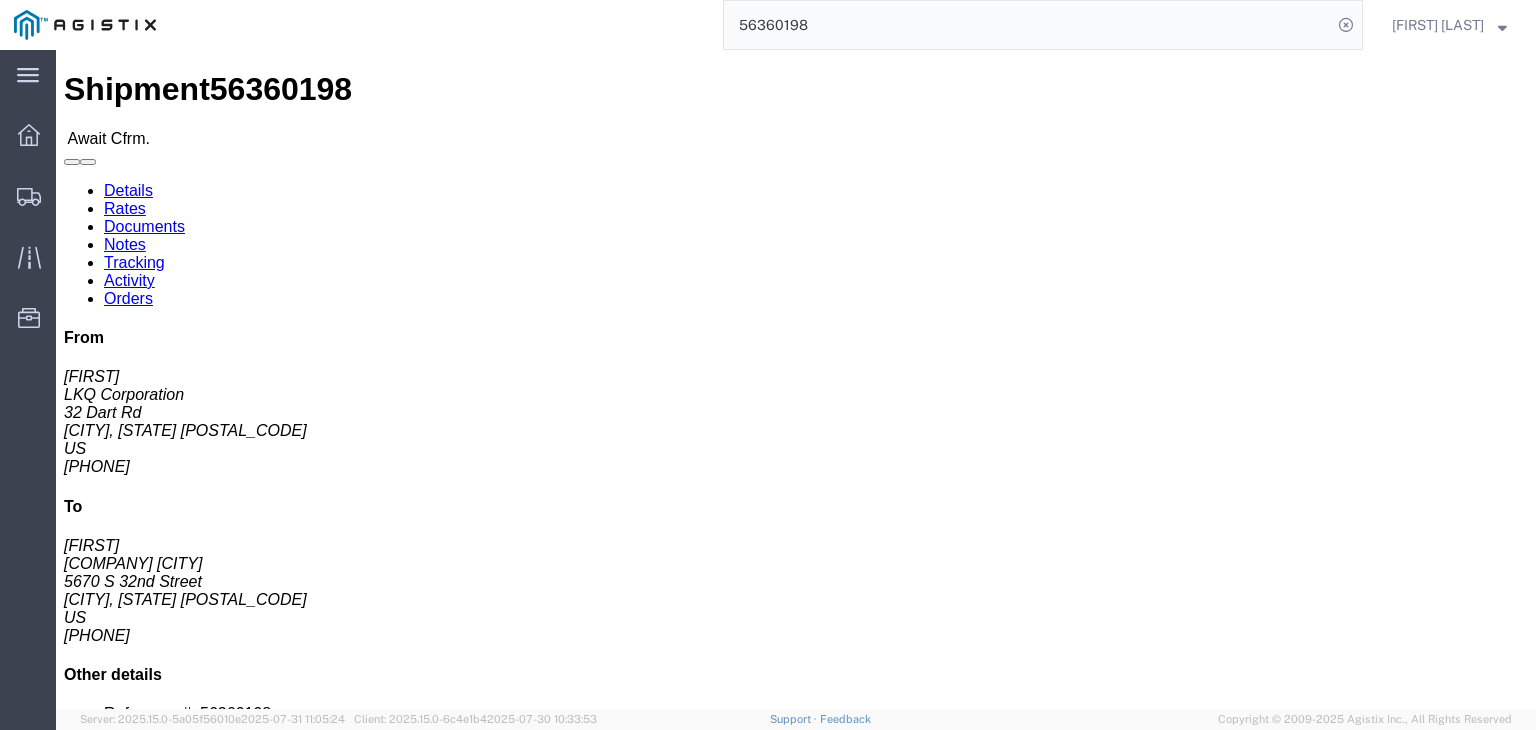click on "Confirm" 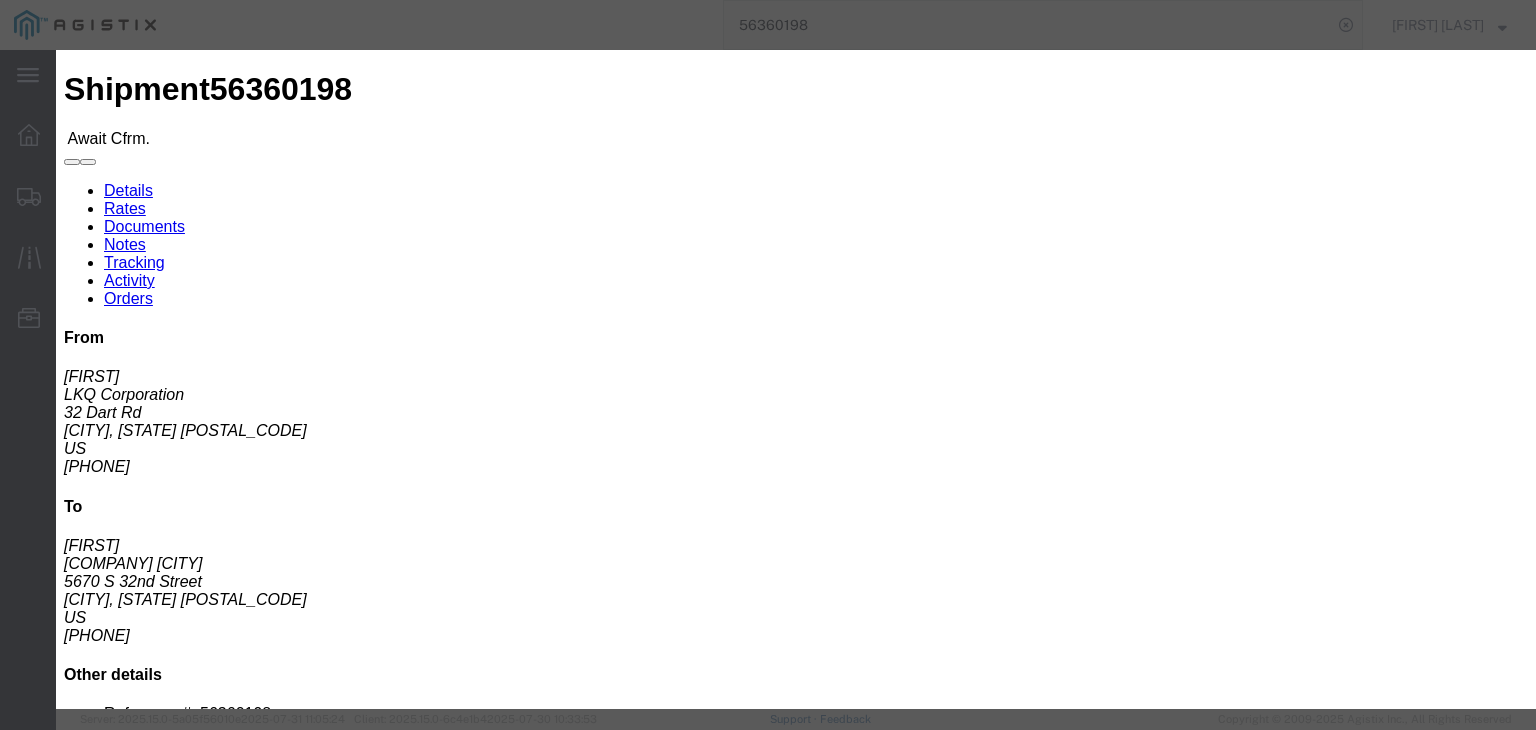 click 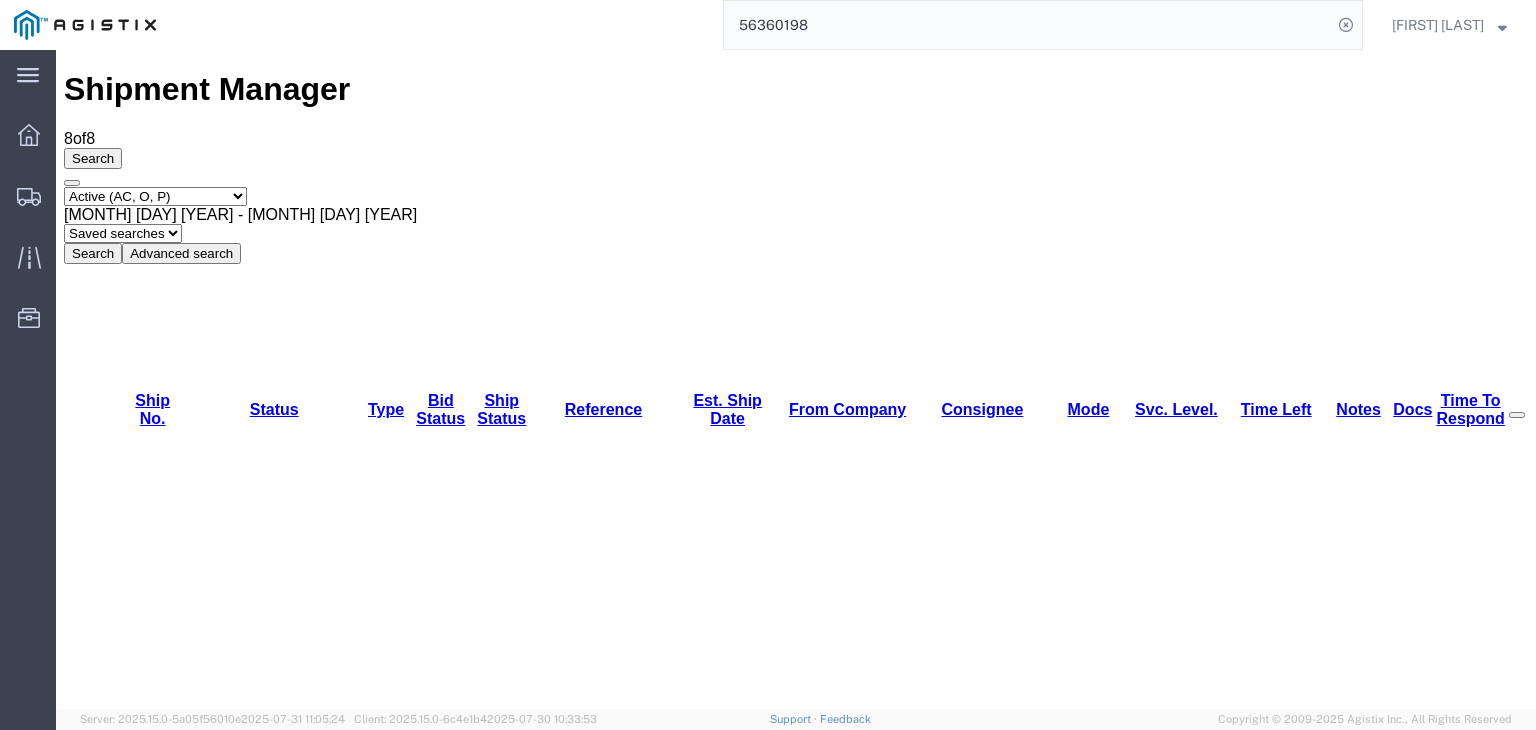 click on "56363959" at bounding box center (144, 1360) 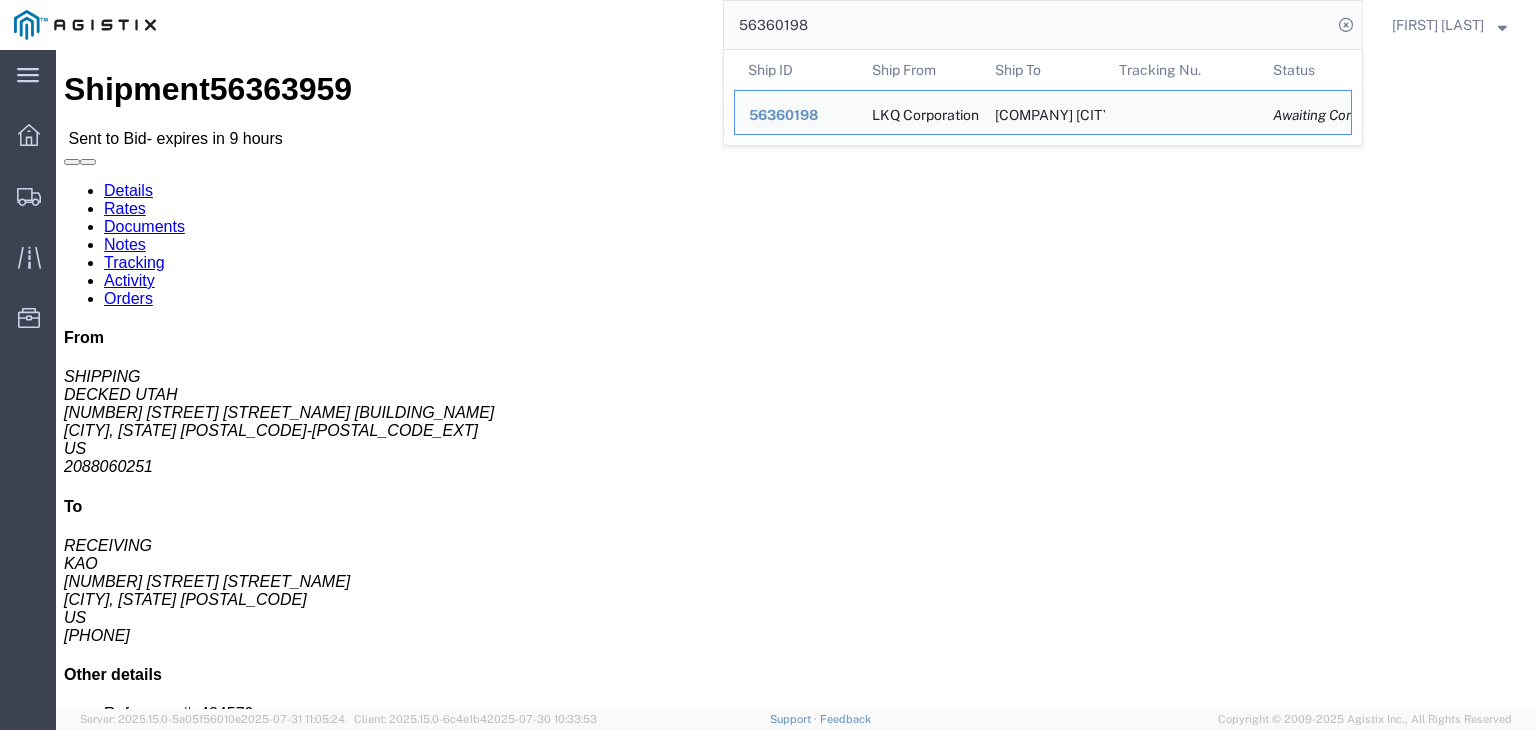 click on "56360198" 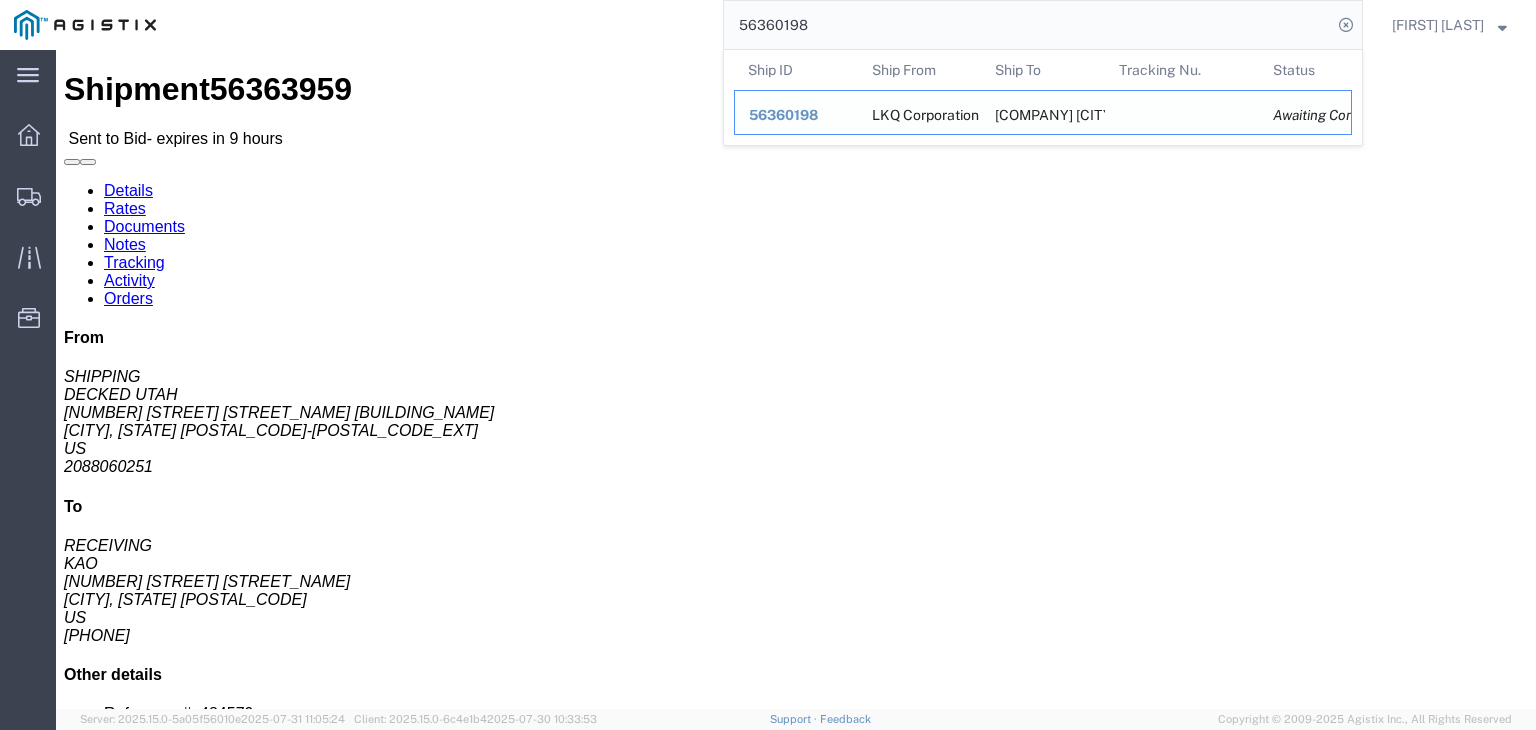 click on "56360198" at bounding box center (783, 115) 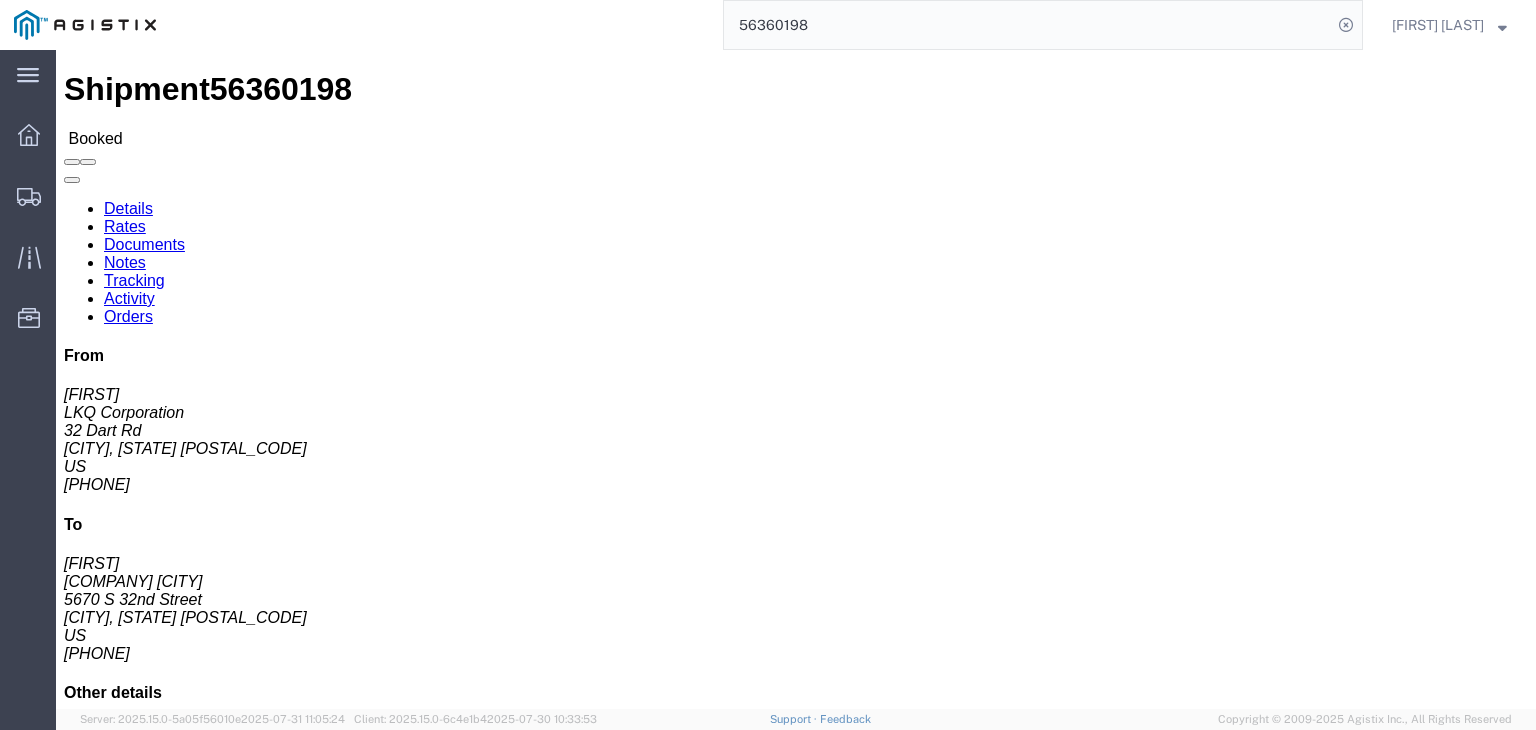 click on "Rates" 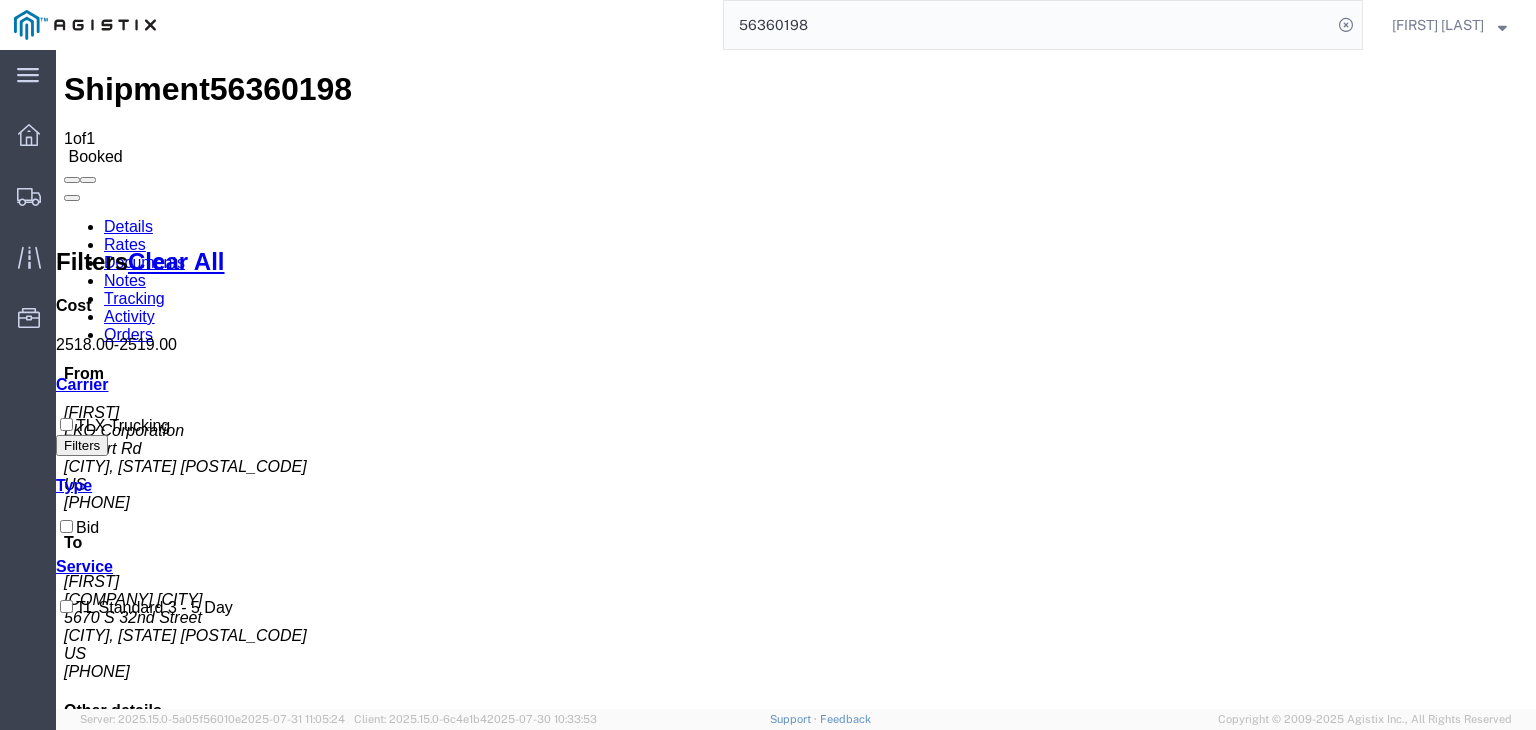 copy on "2,518" 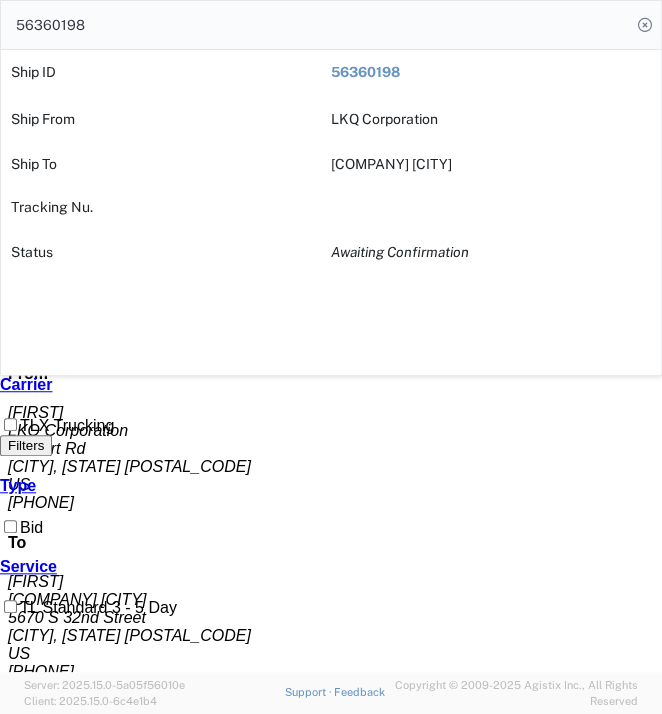 drag, startPoint x: 469, startPoint y: 38, endPoint x: -155, endPoint y: 85, distance: 625.7675 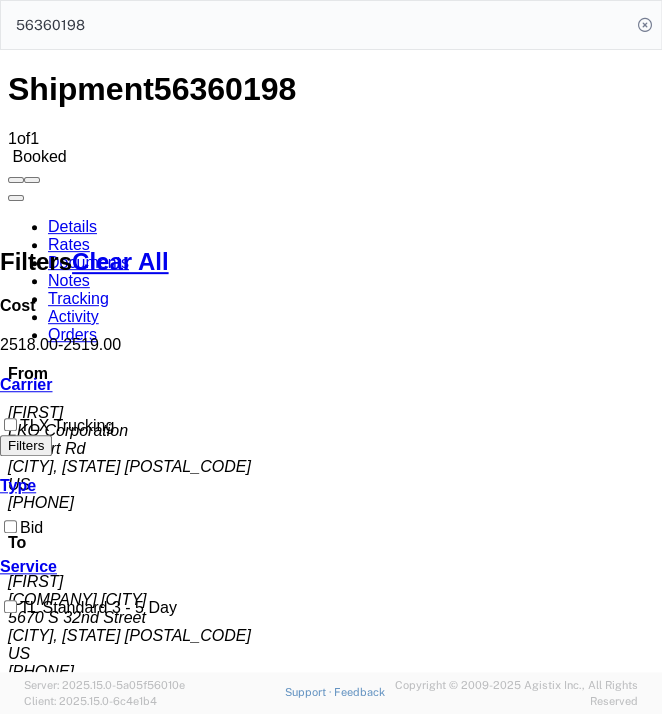 paste on "16564" 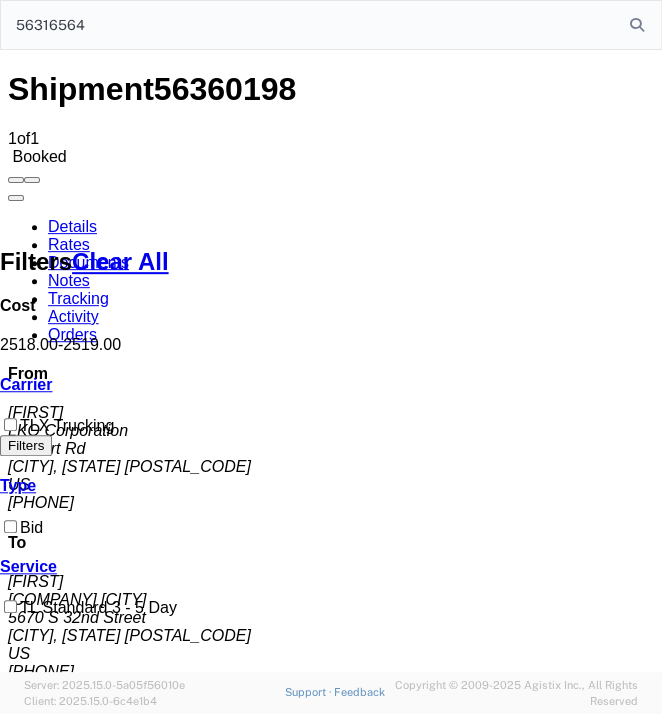type on "56316564" 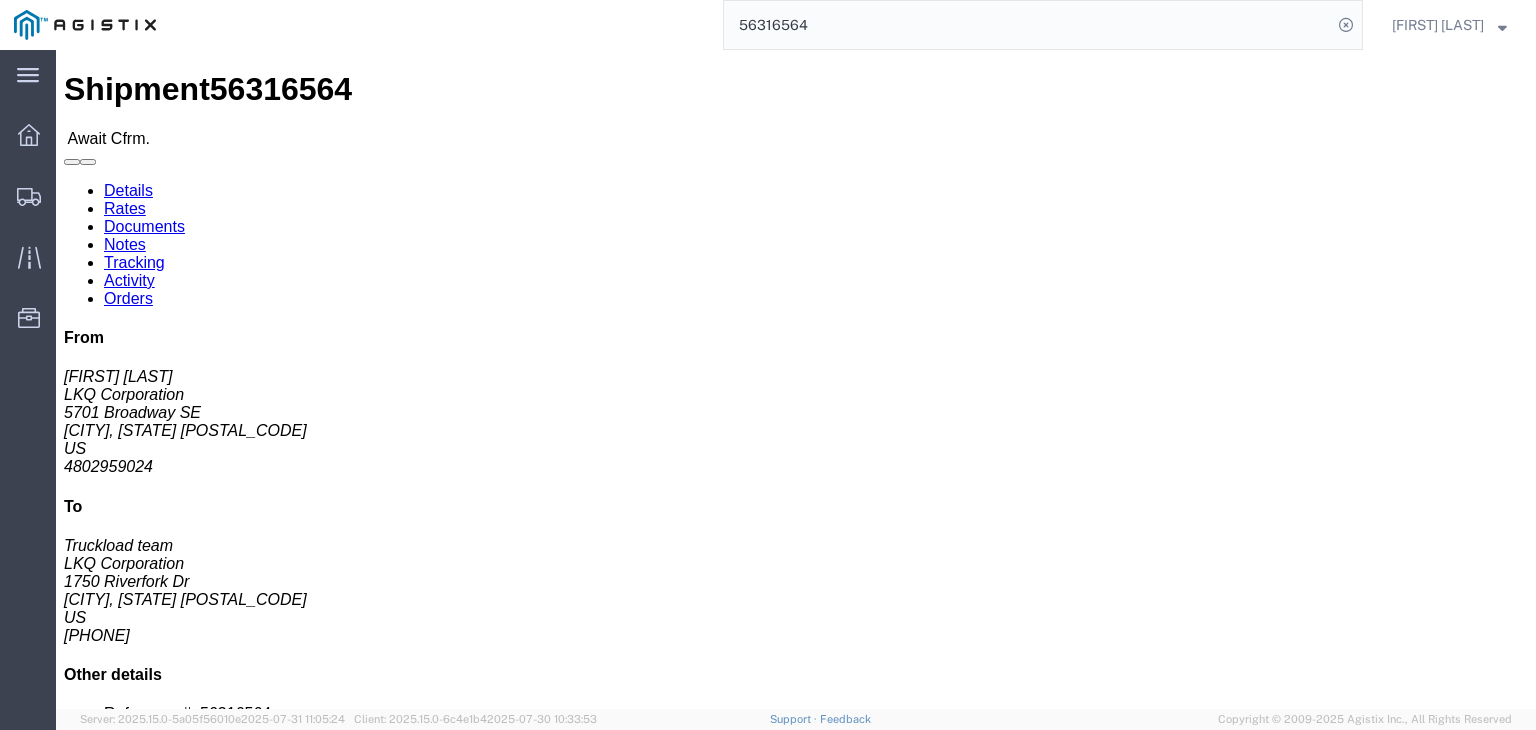 click on "Confirm" 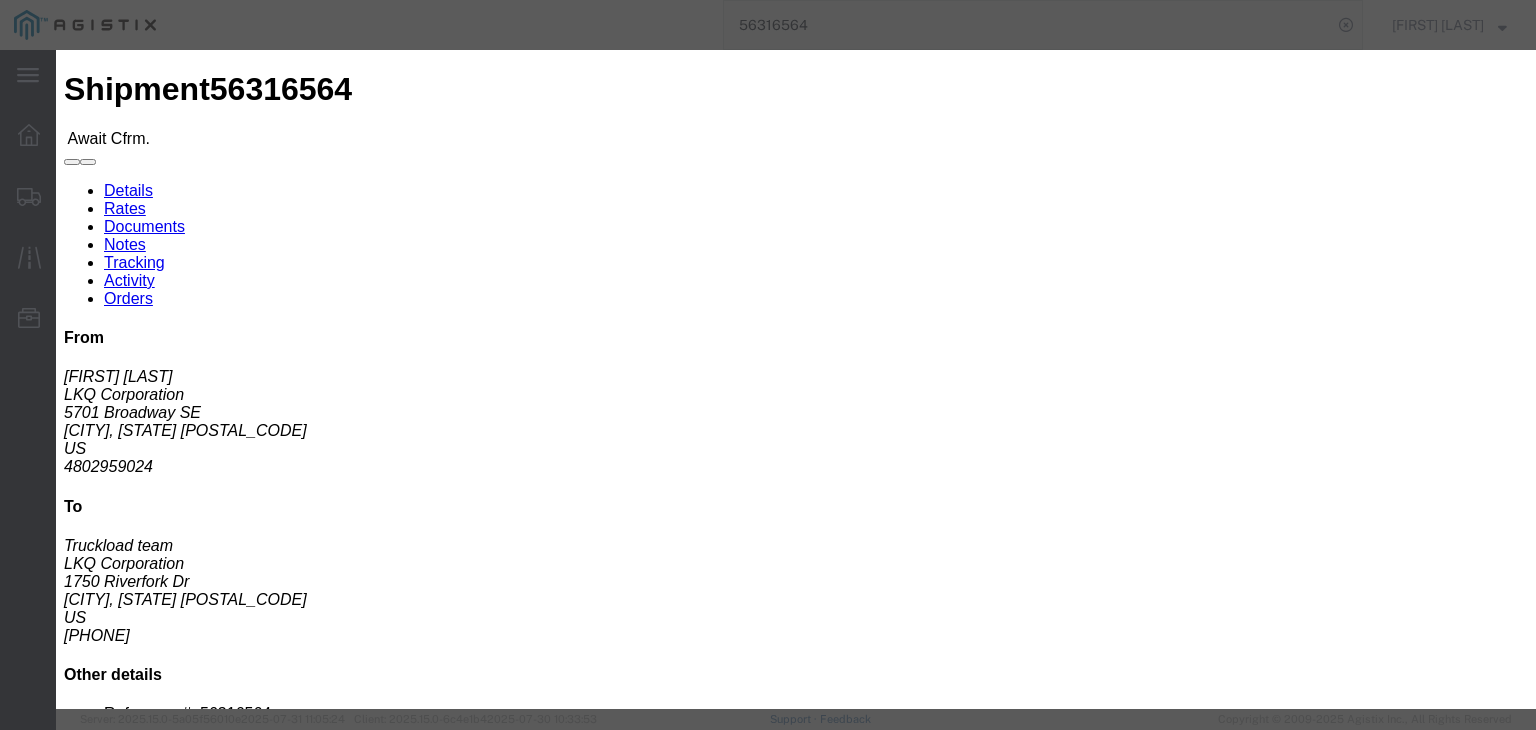 click 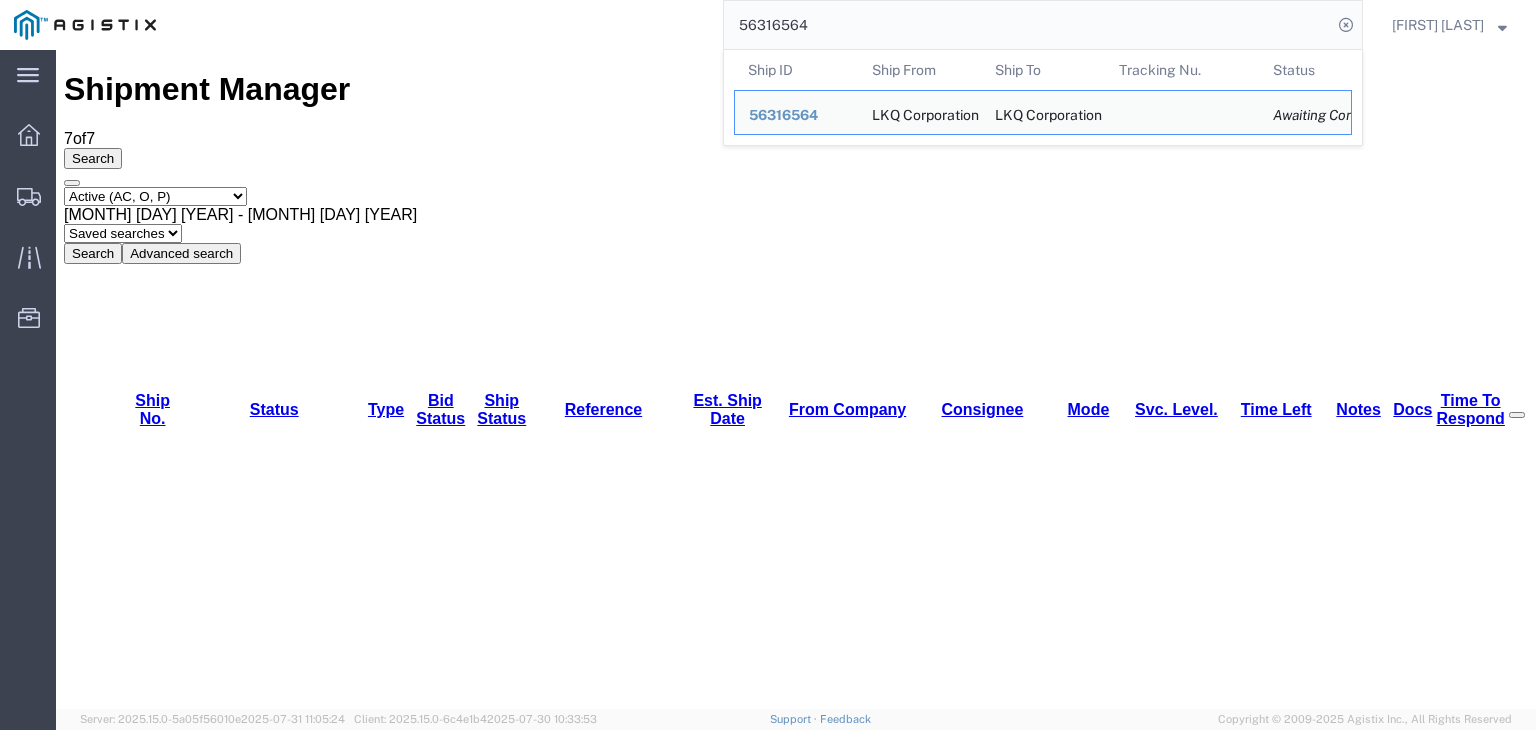 click on "56316564" 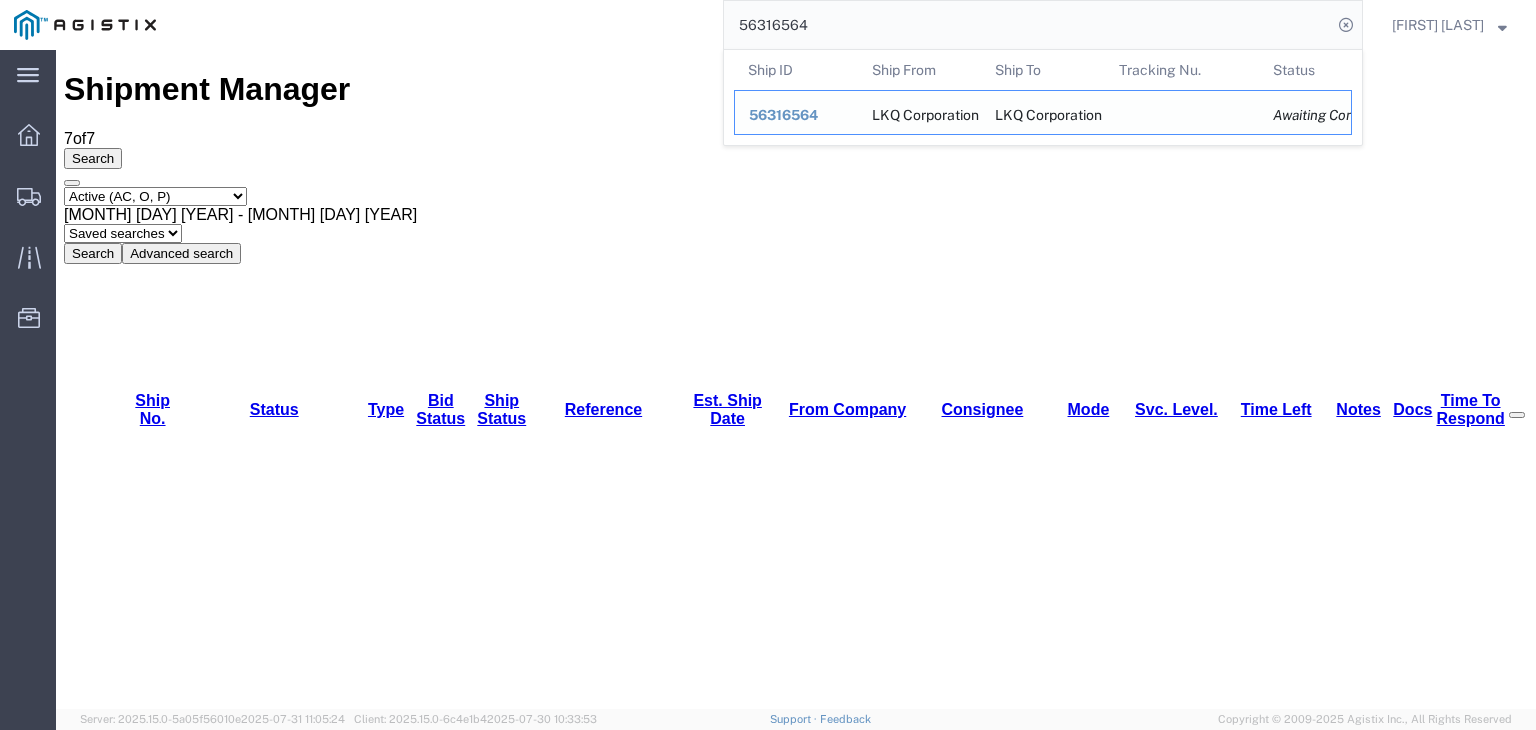 click on "56316564" at bounding box center [783, 115] 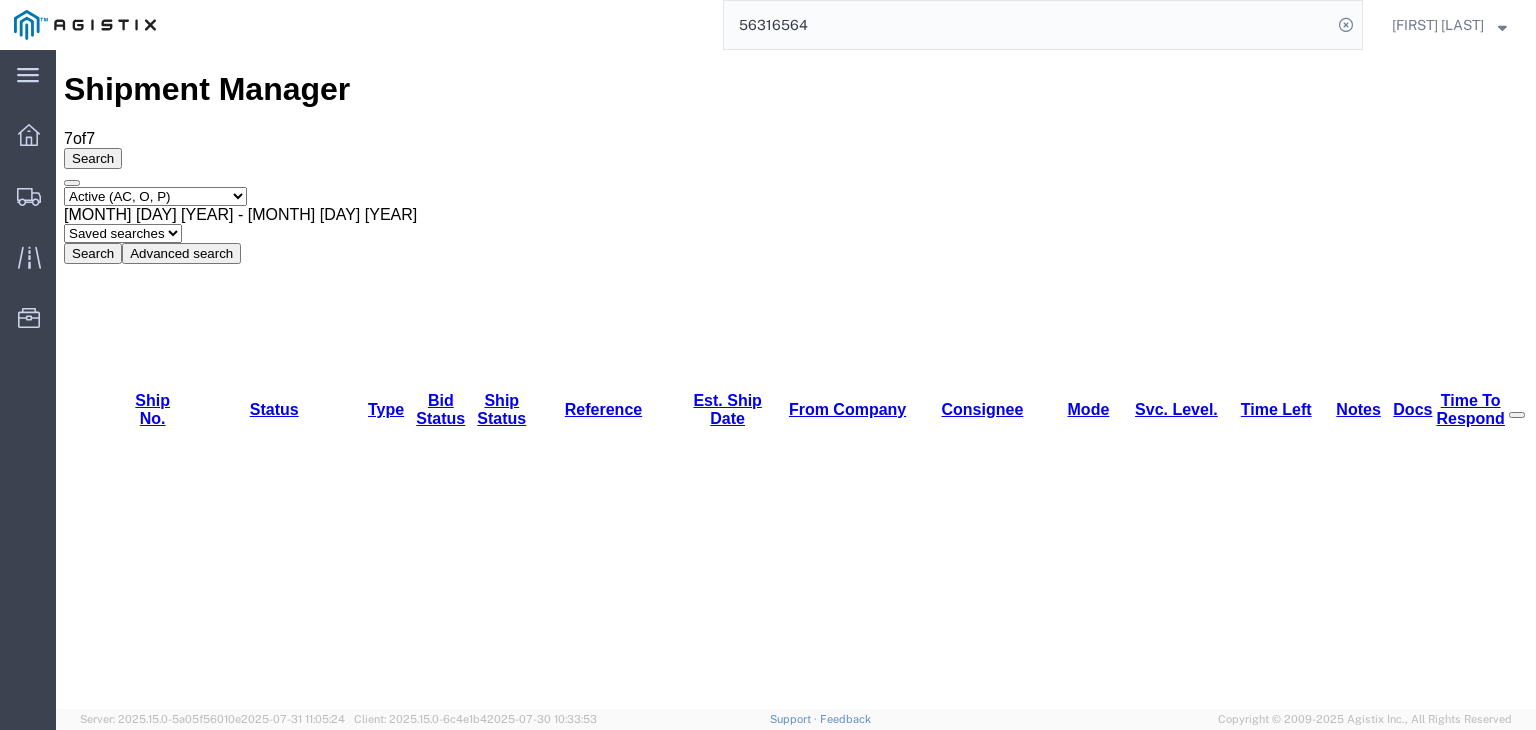 click on "56365112" at bounding box center (144, 1148) 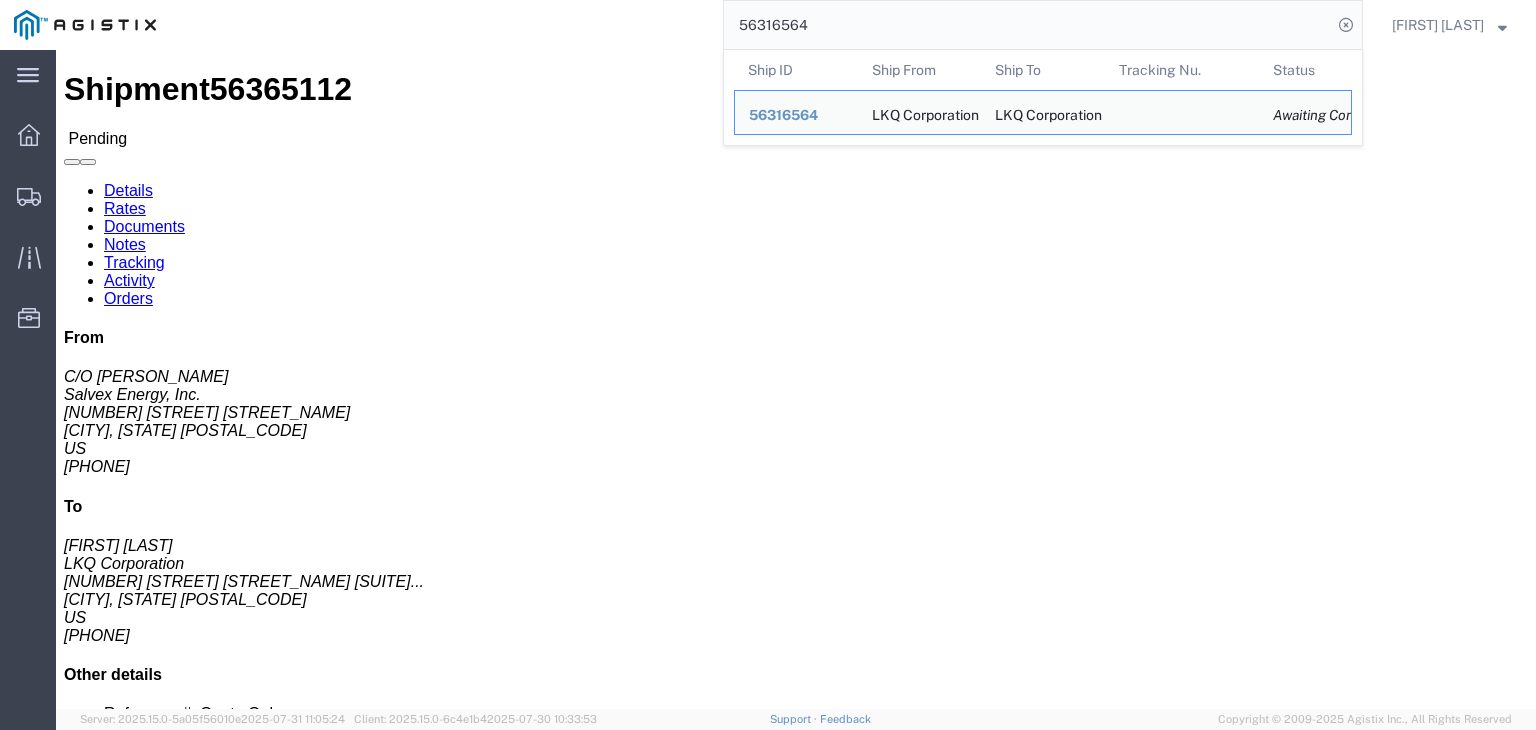 click on "56316564" 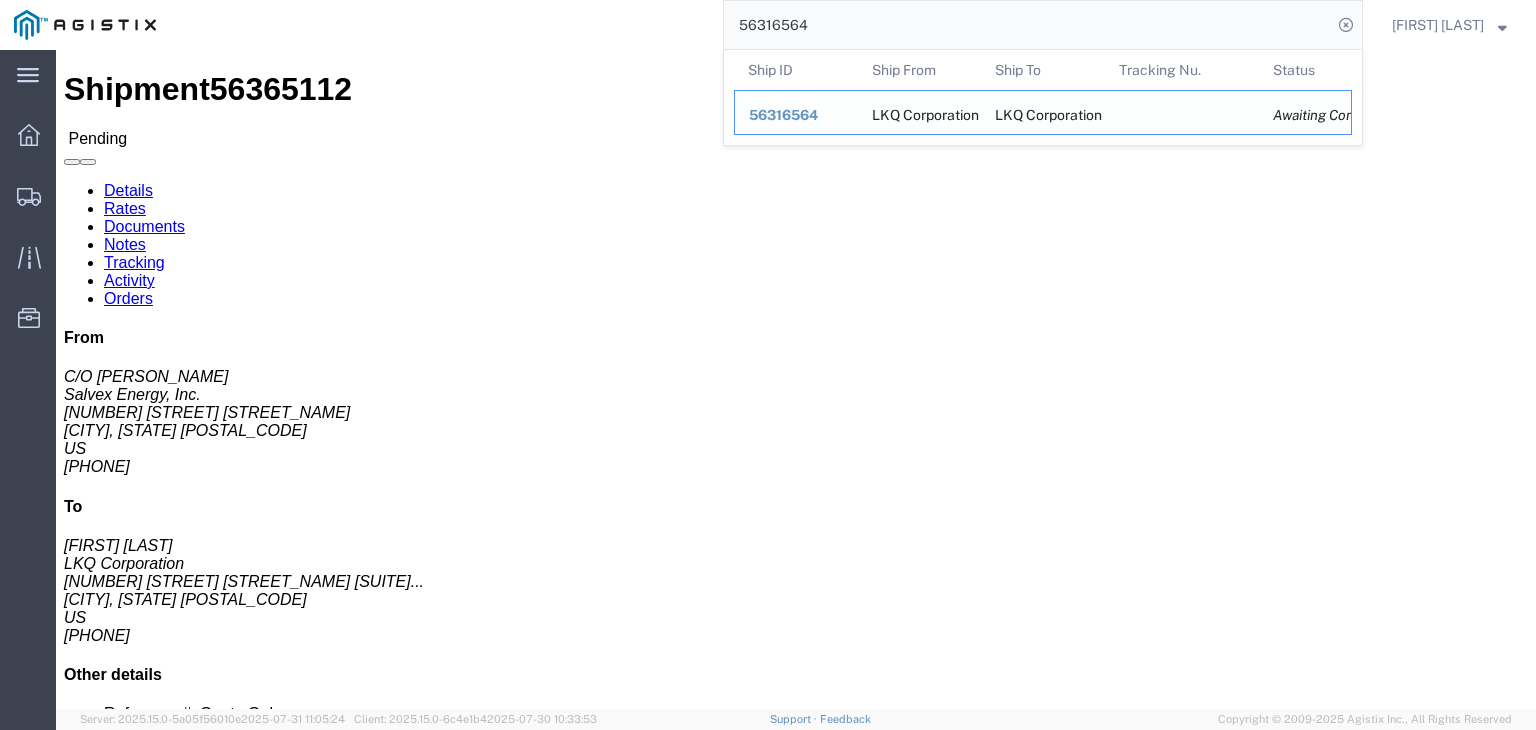 click on "56316564" at bounding box center [783, 115] 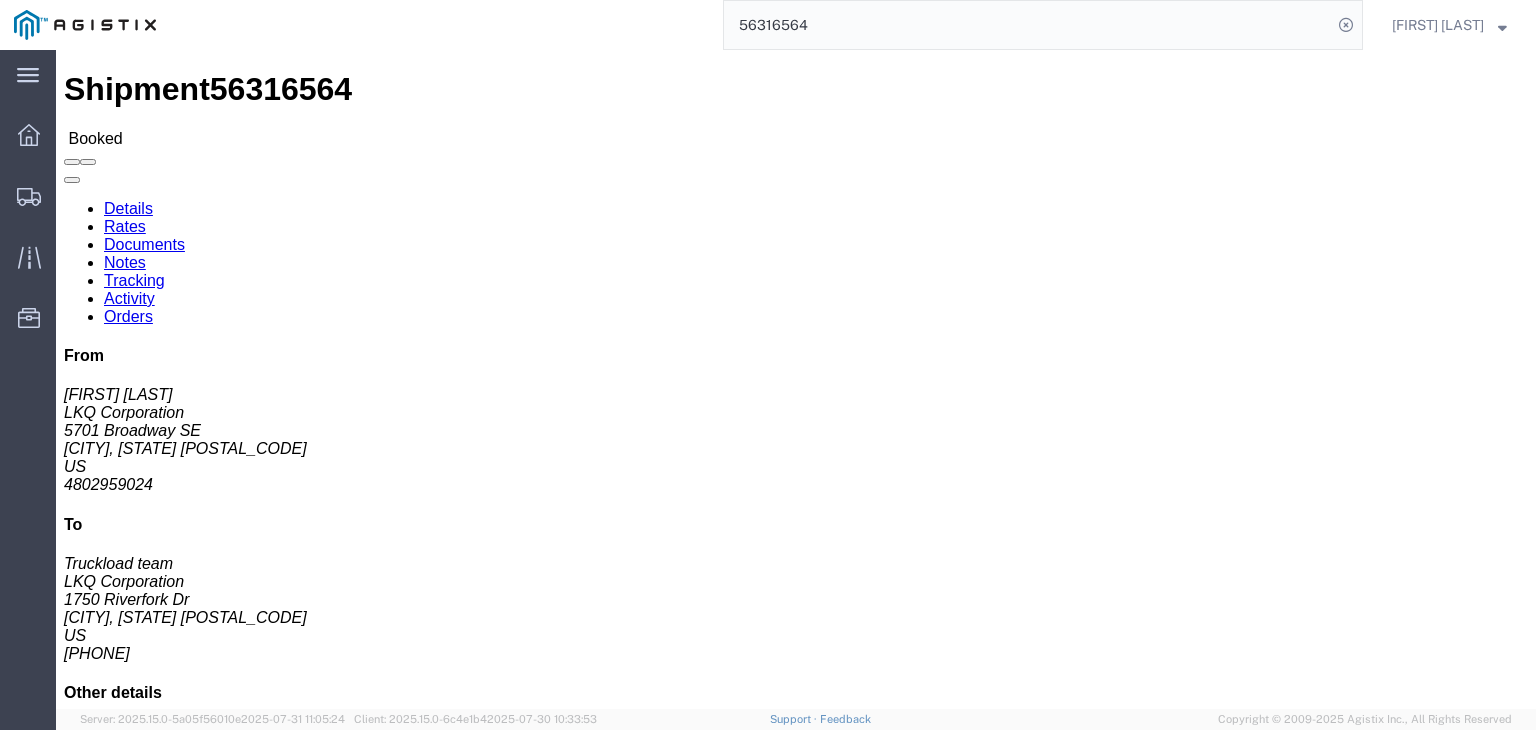 click on "Rates" 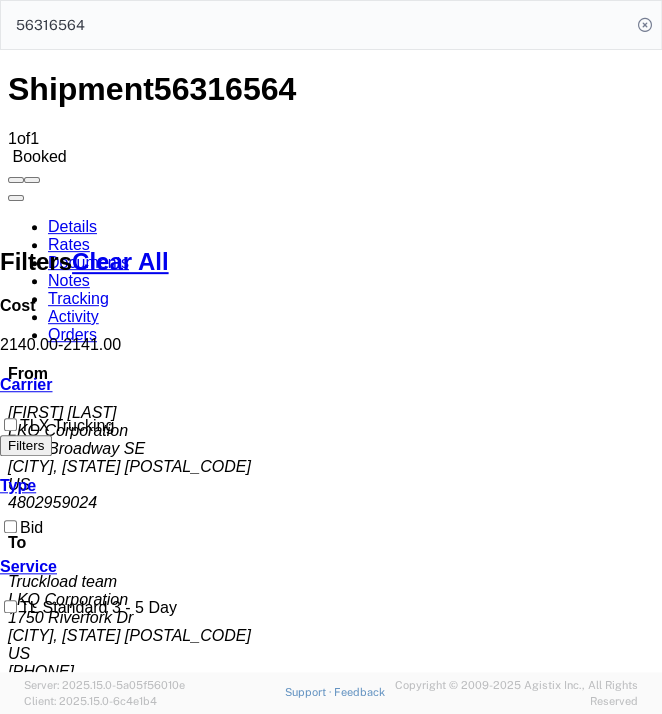 click at bounding box center (169, 261) 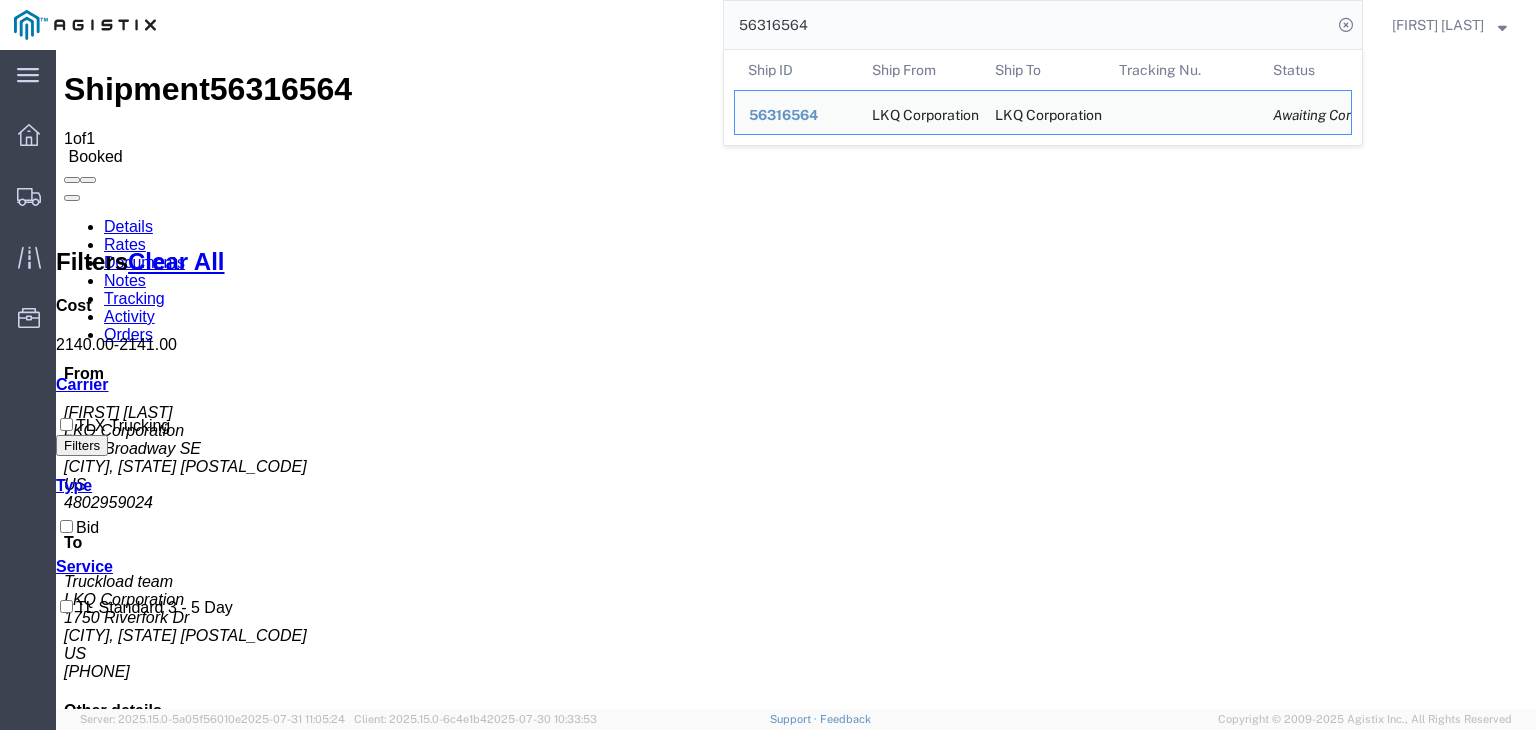 drag, startPoint x: 1042, startPoint y: 79, endPoint x: 482, endPoint y: 103, distance: 560.51404 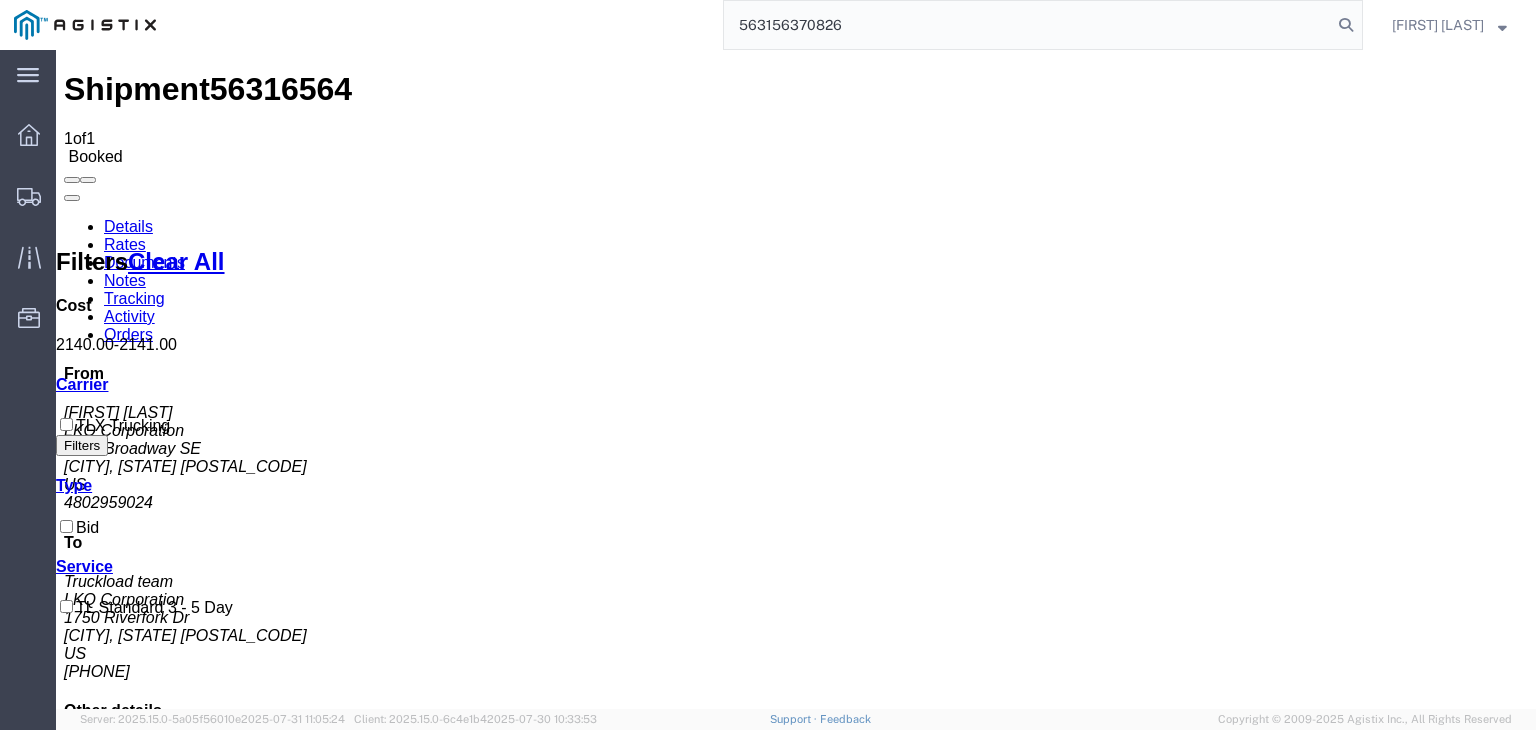 type on "563156370826" 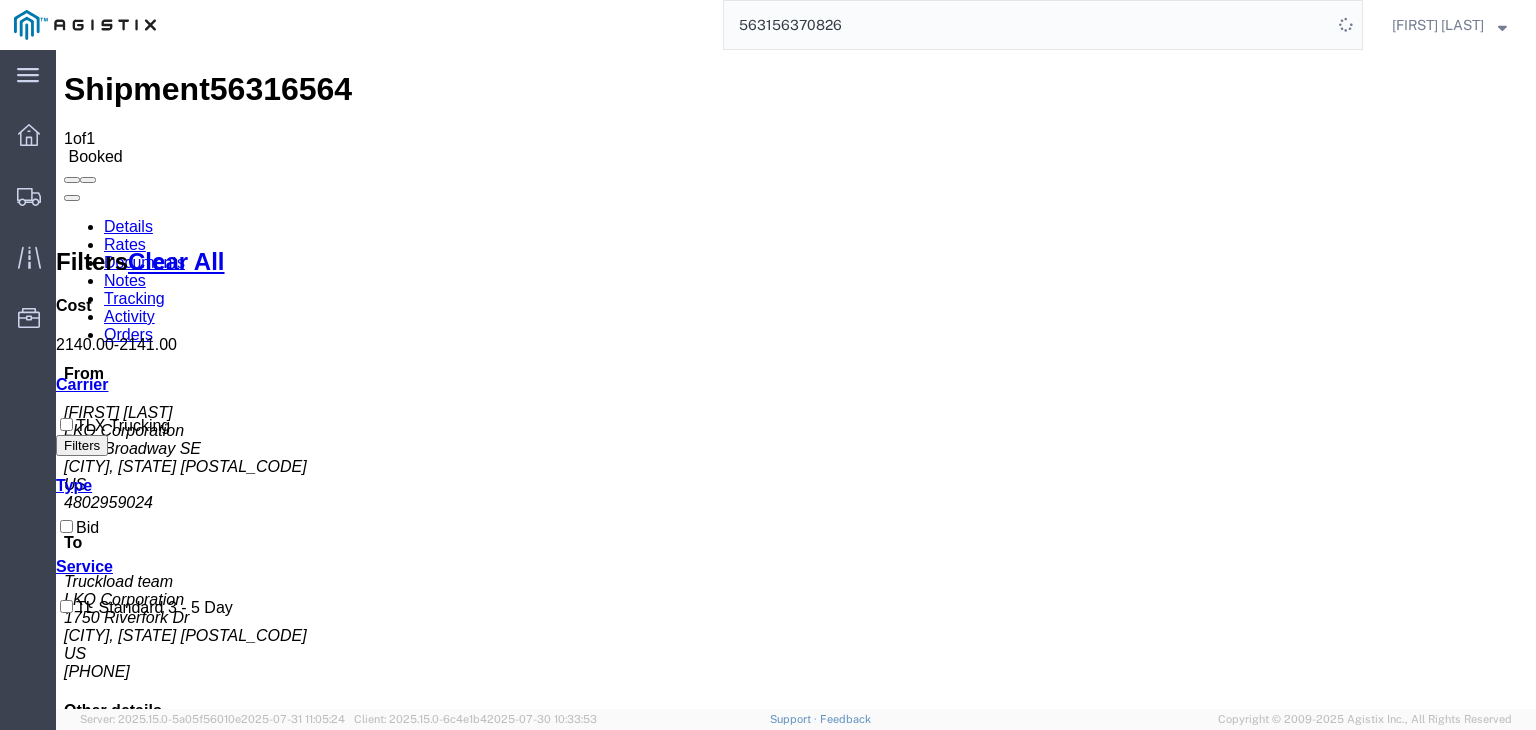 click on "563156370826" 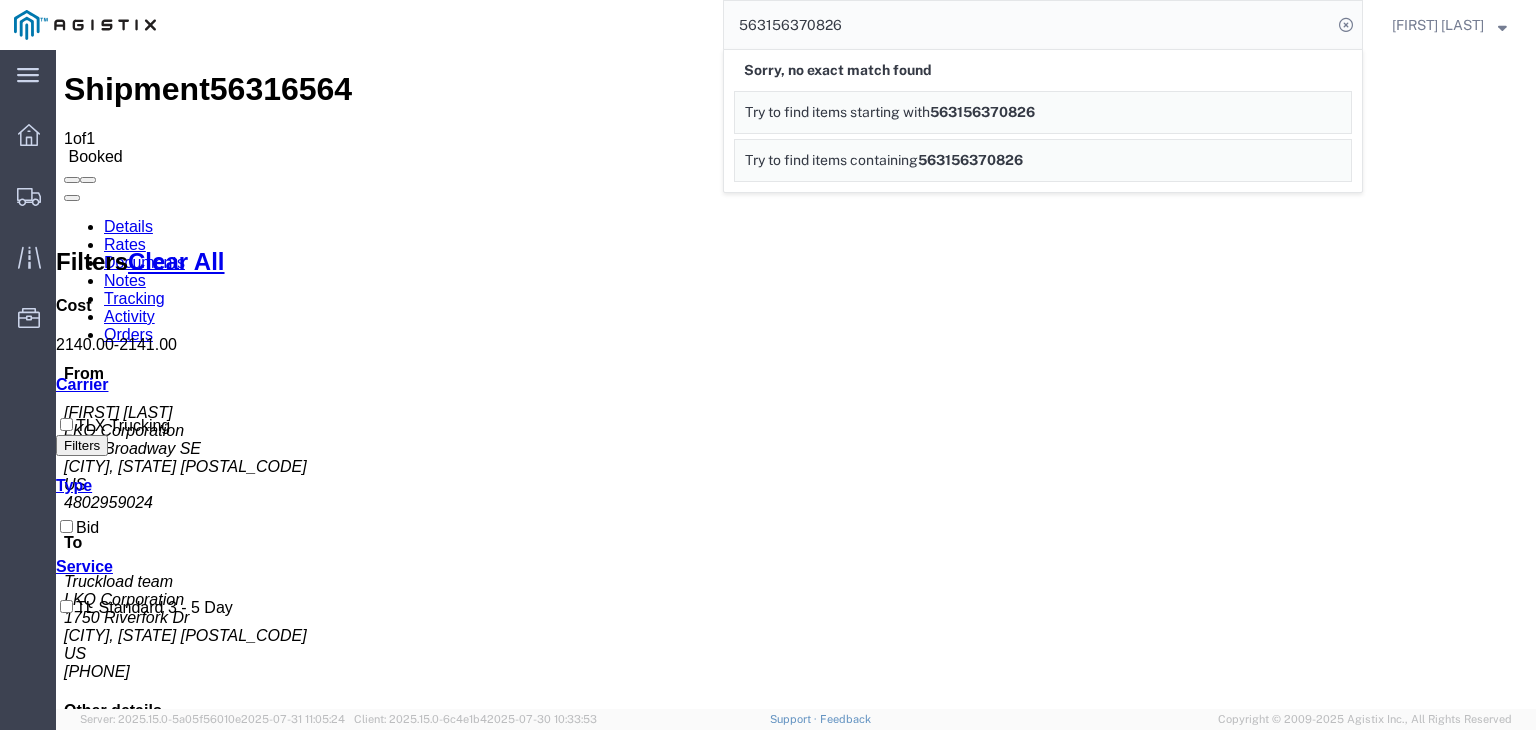 drag, startPoint x: 968, startPoint y: 74, endPoint x: 216, endPoint y: 71, distance: 752.006 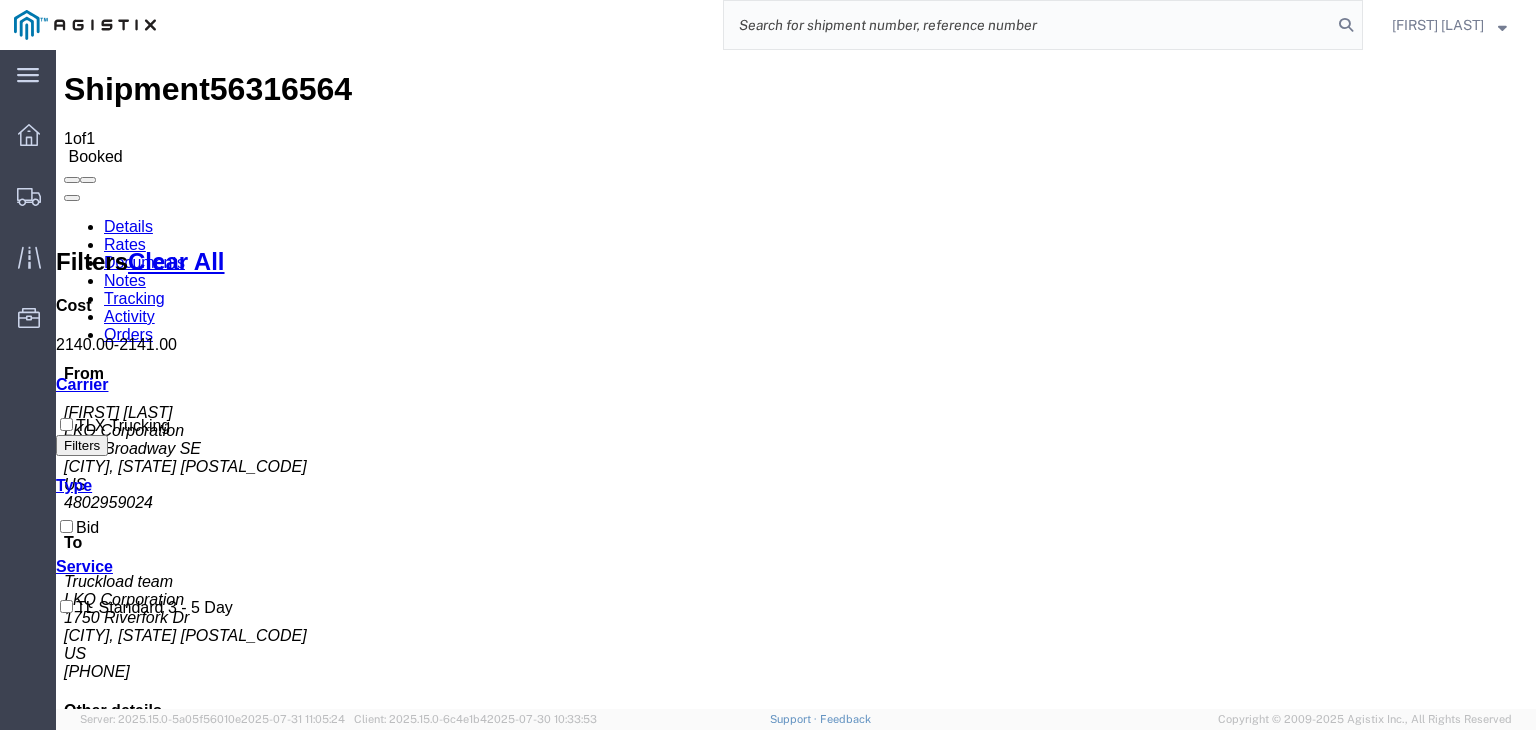 paste on "56370826" 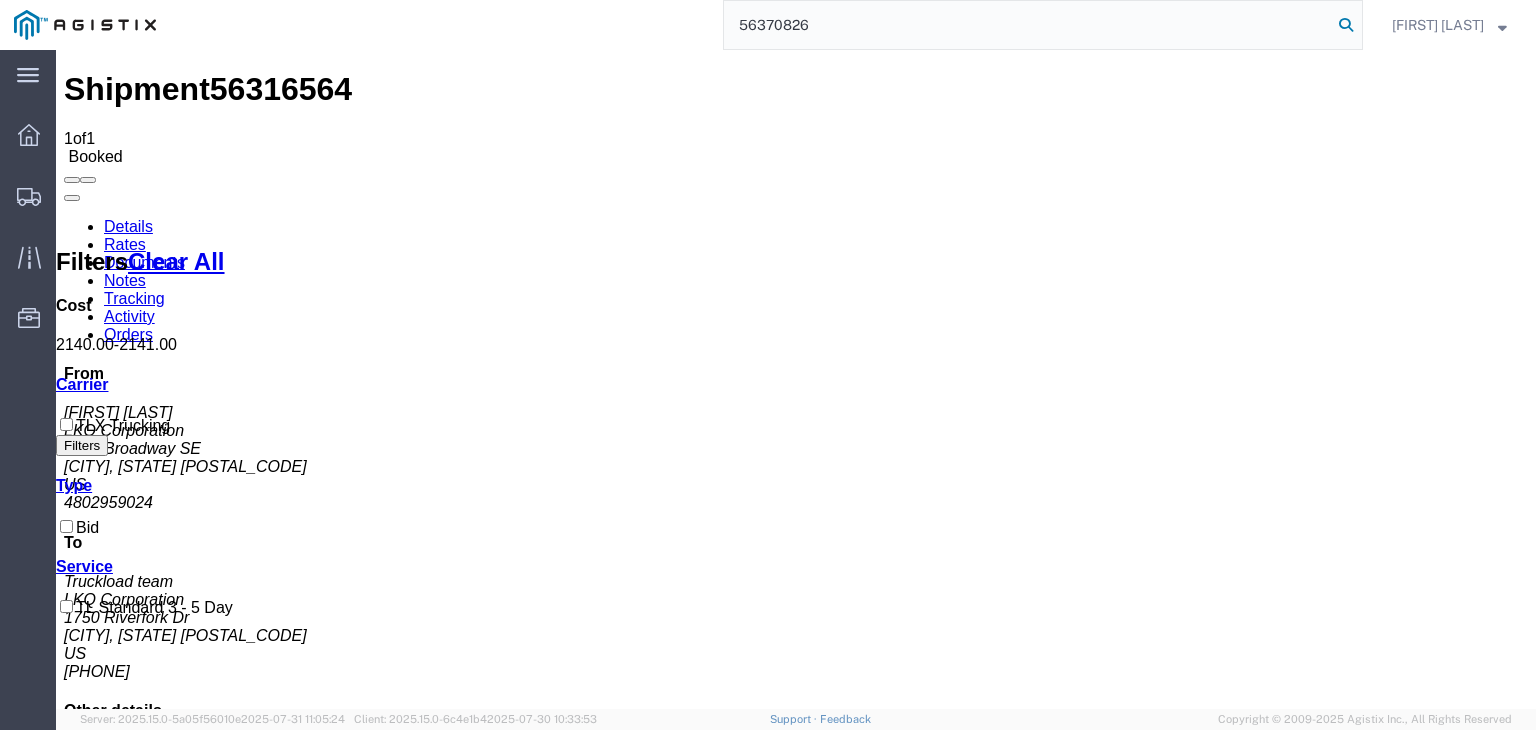 type on "56370826" 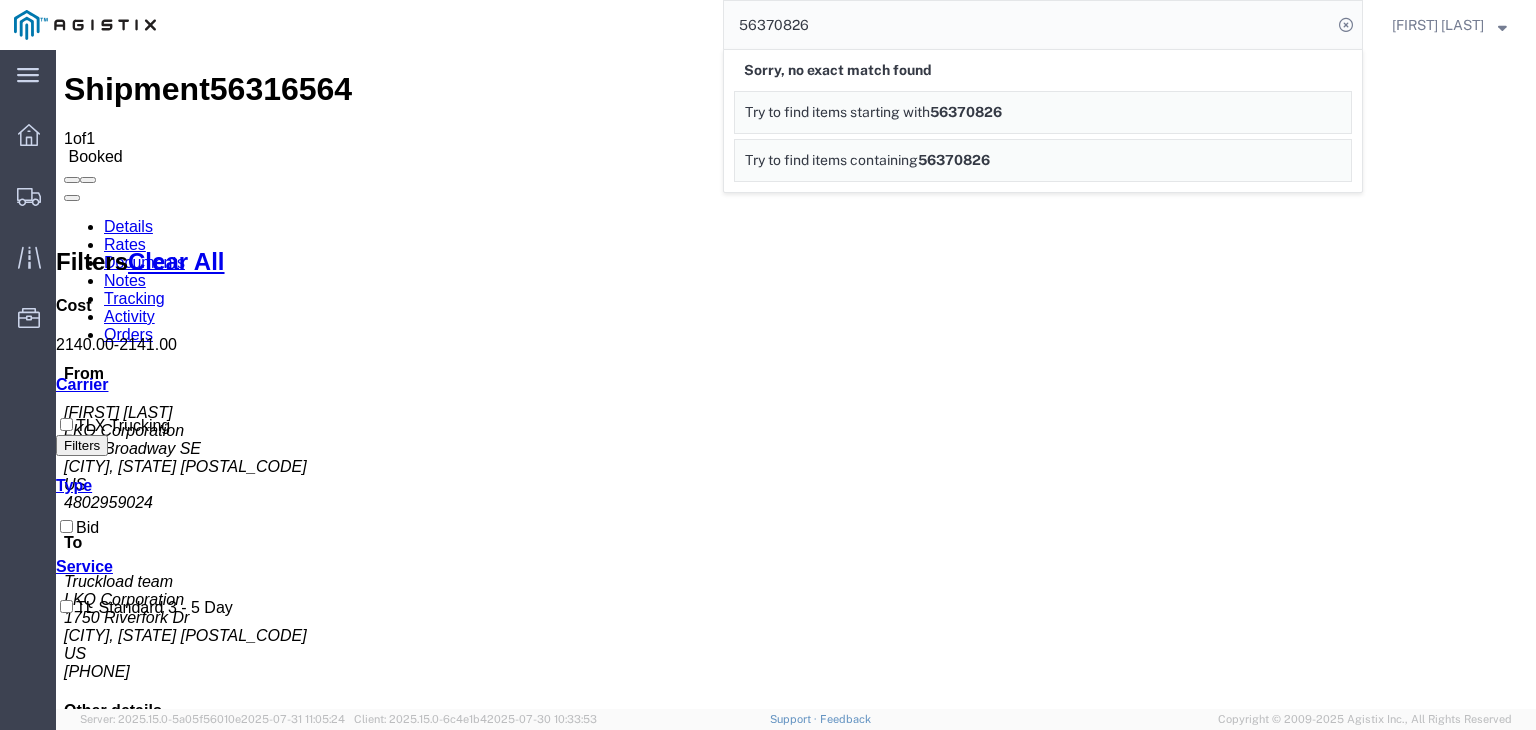 click on "56370826" 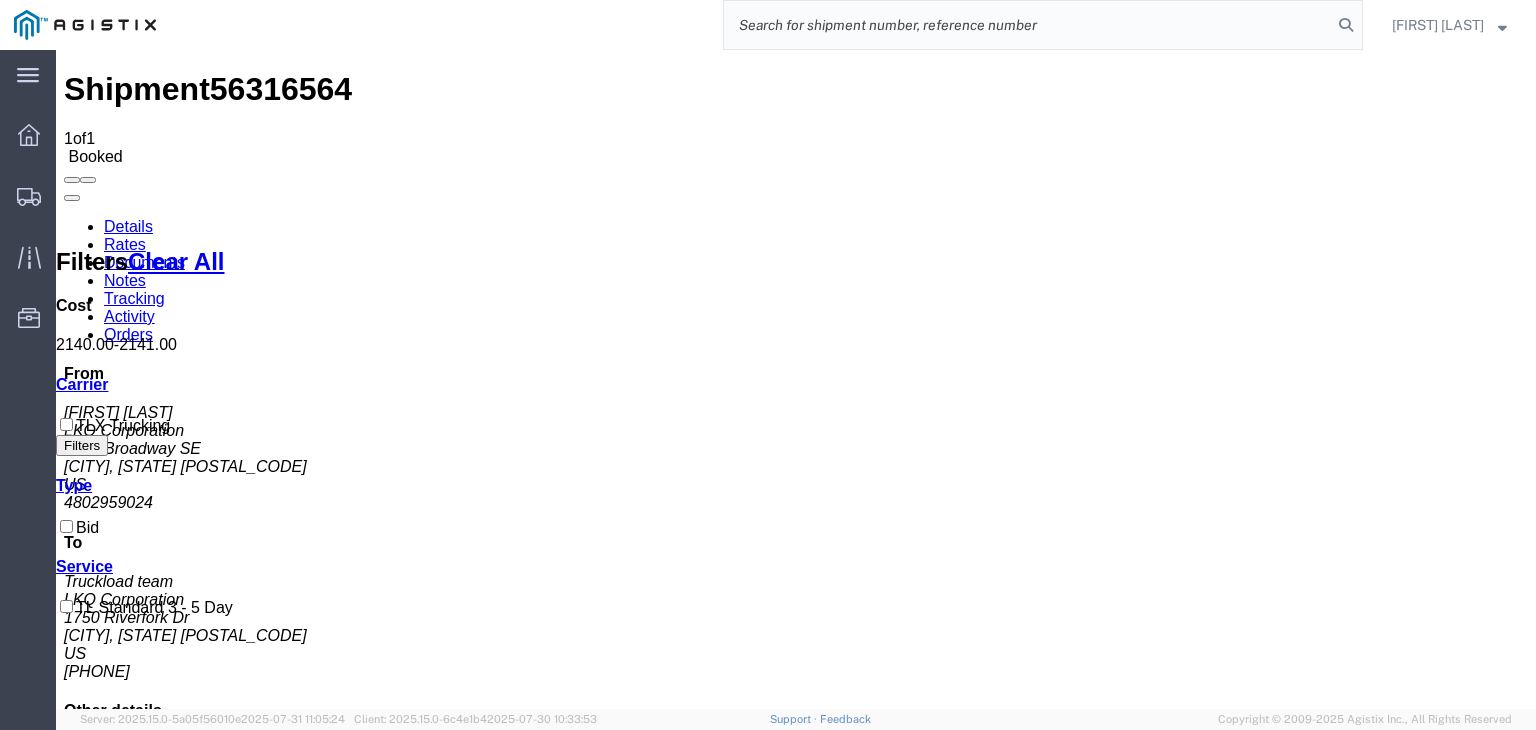 paste on "56370826" 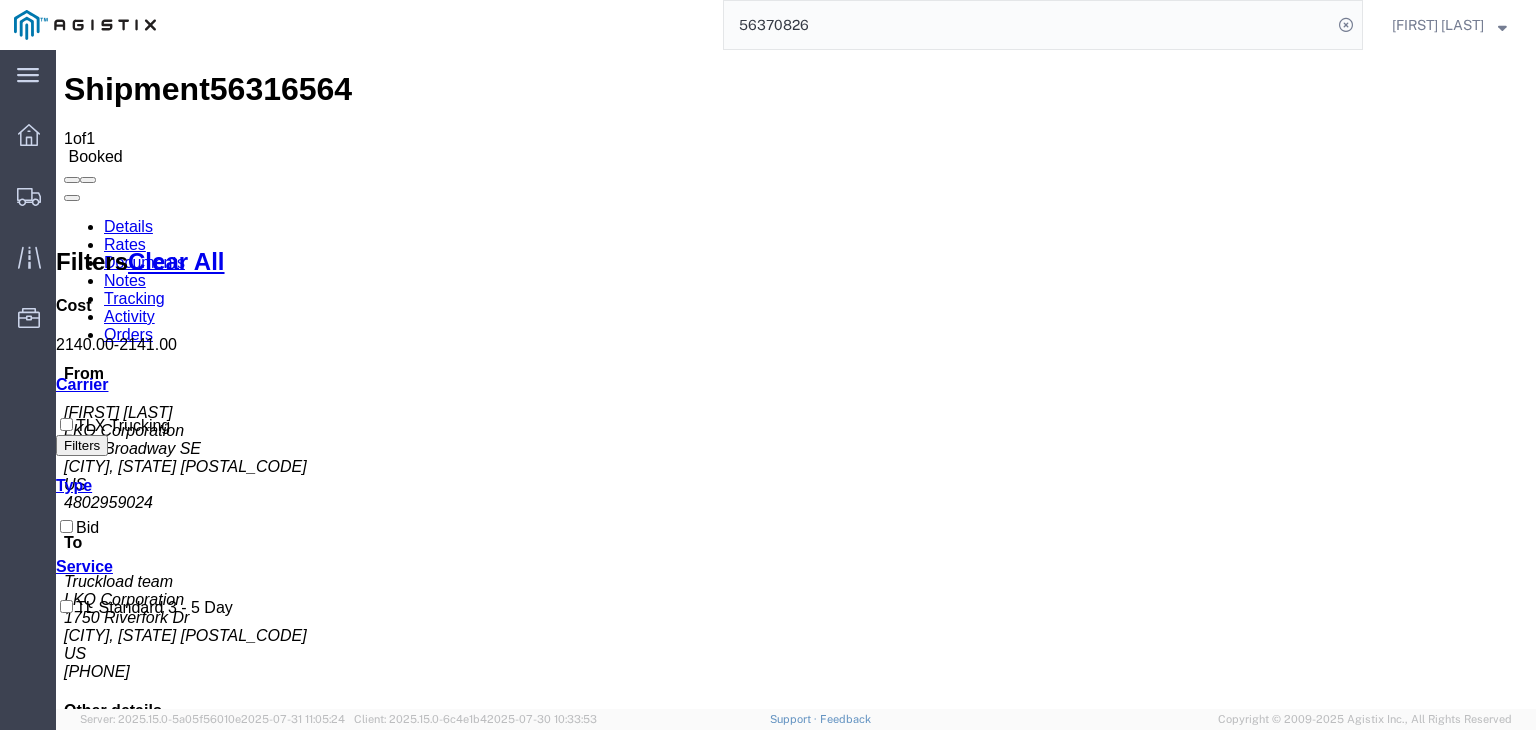 click on "56370826" 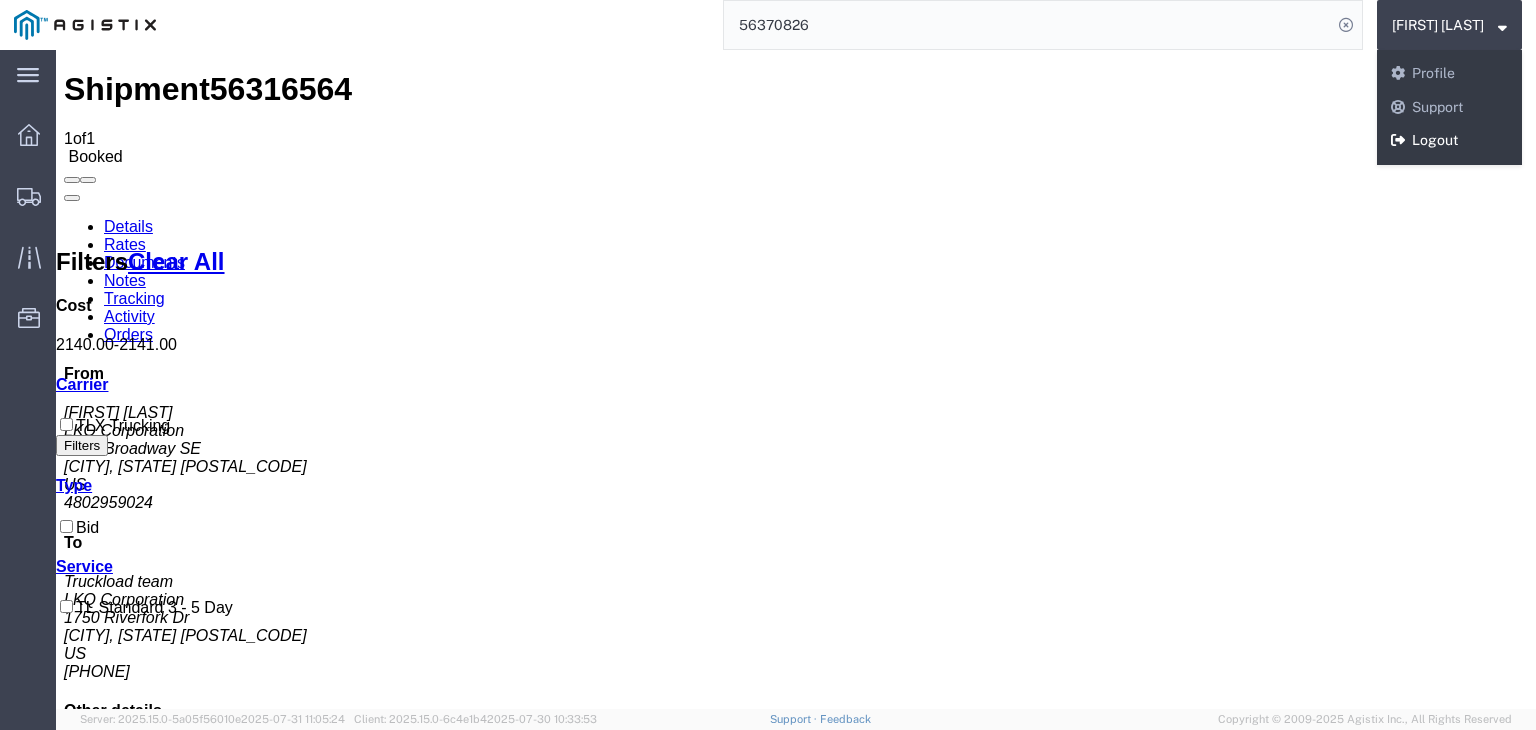 click on "Logout" 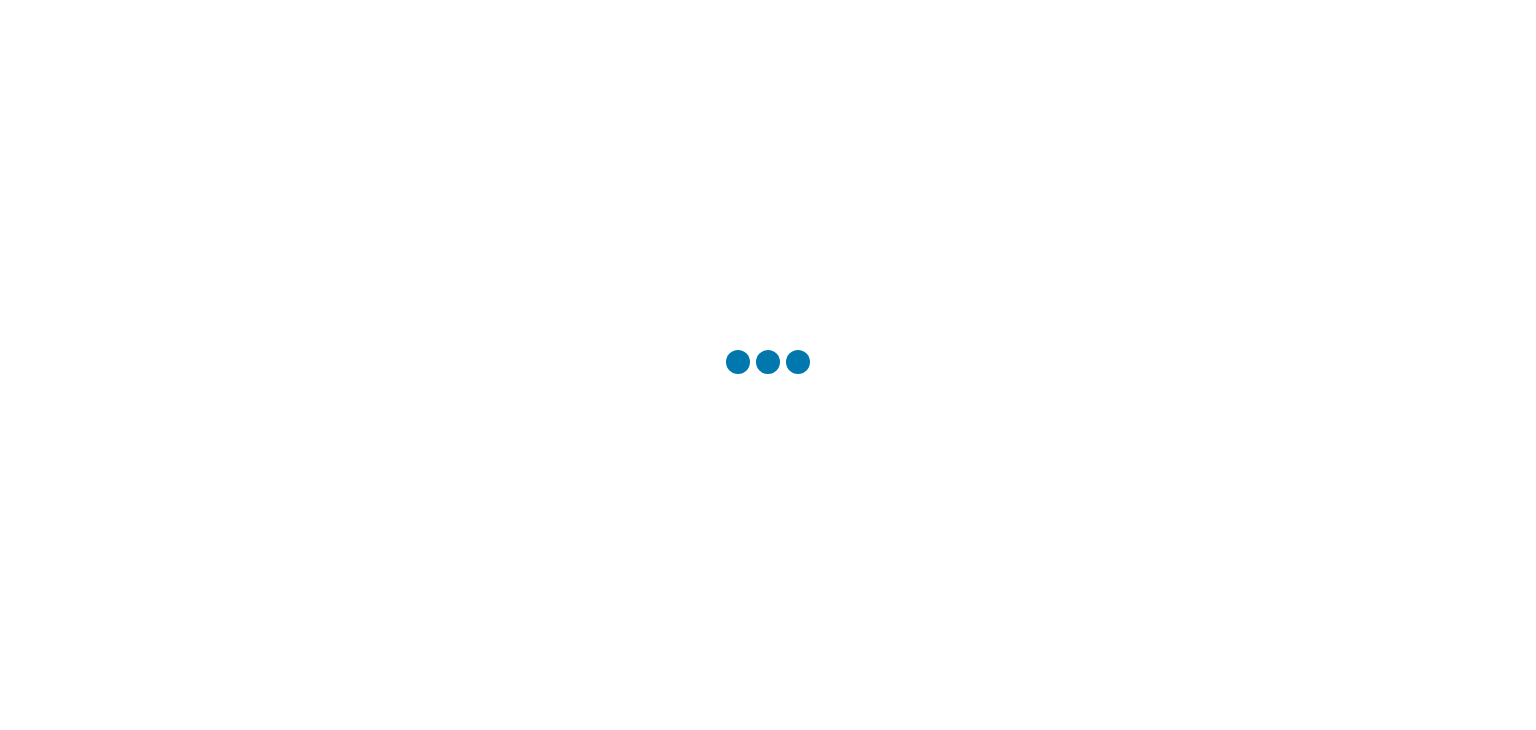 scroll, scrollTop: 0, scrollLeft: 0, axis: both 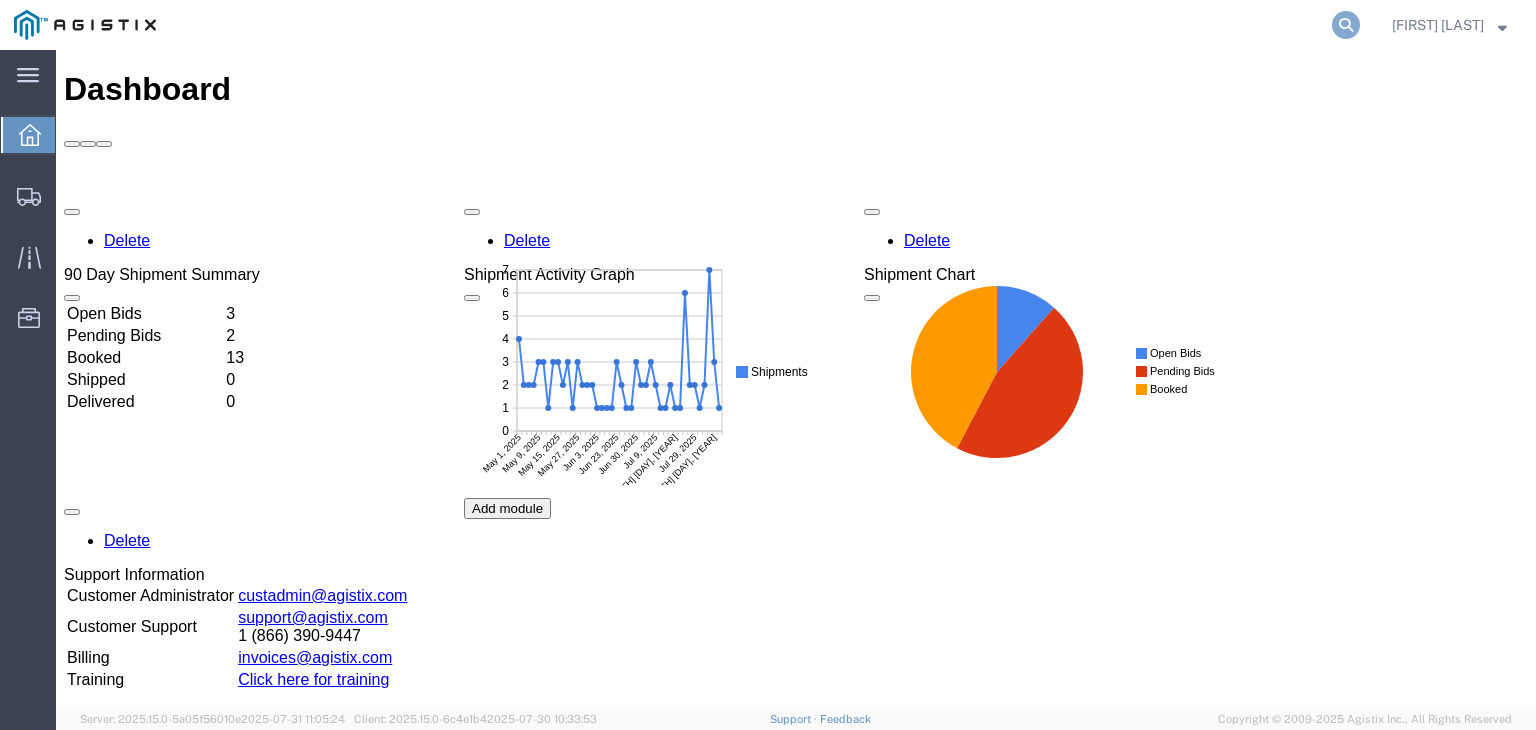 click 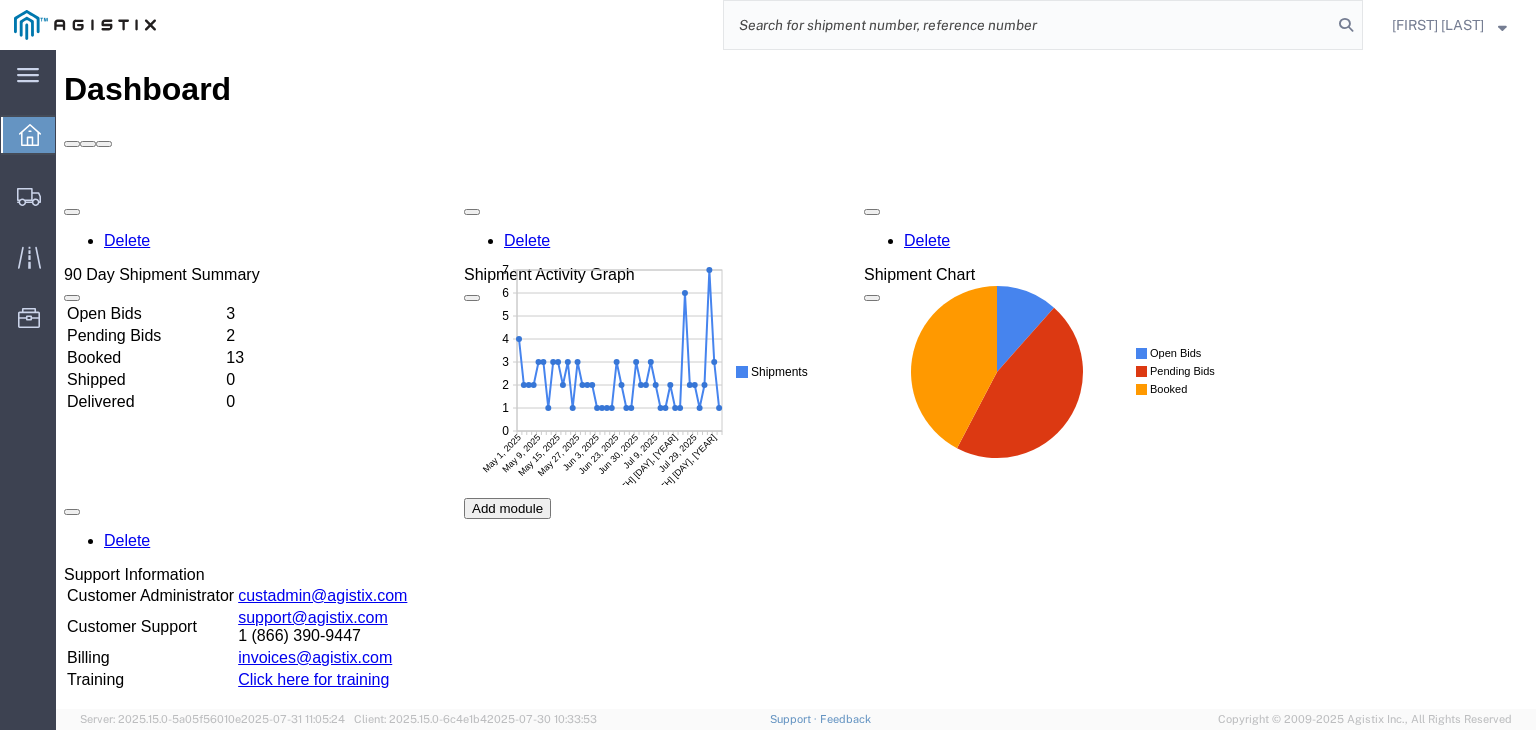 paste on "TruckingKing!123" 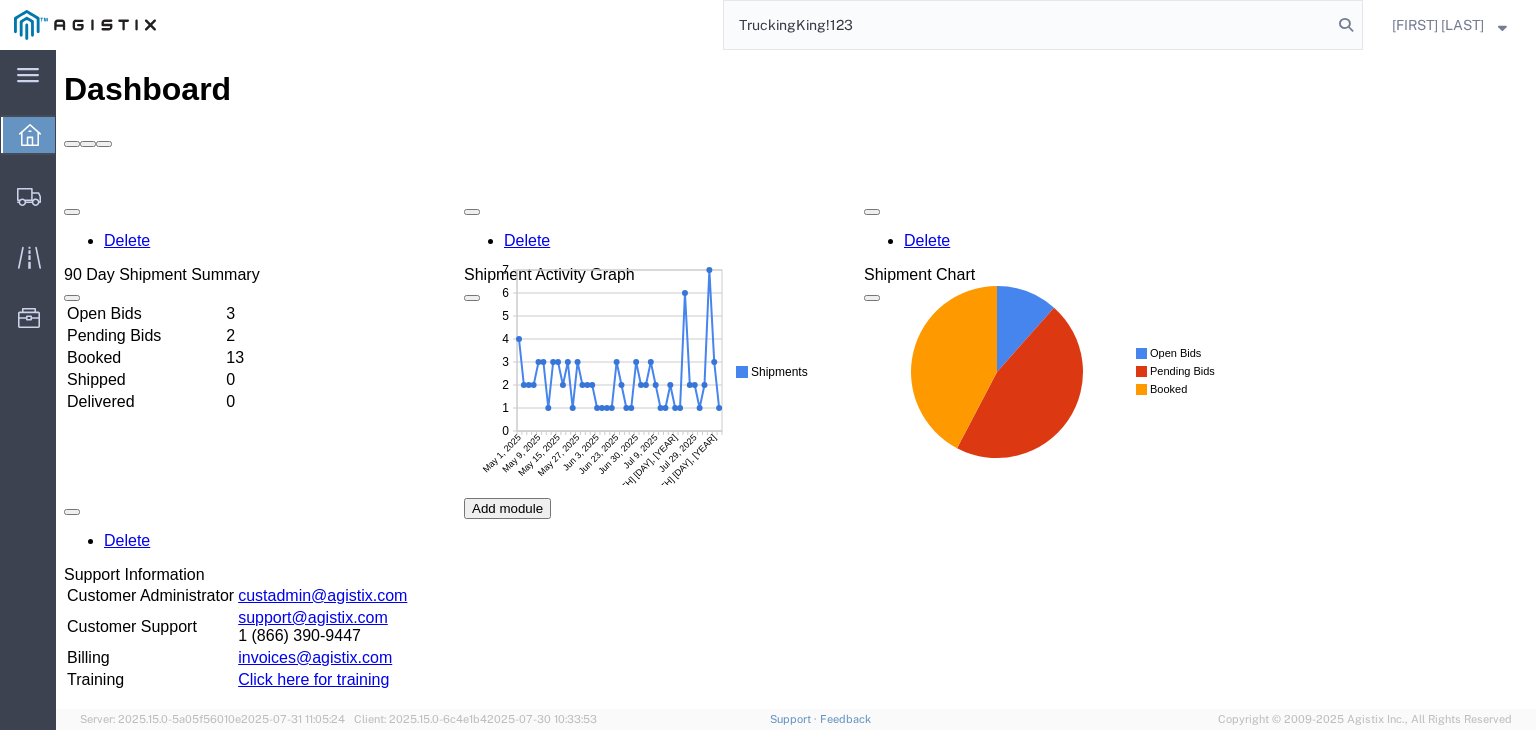 drag, startPoint x: 1062, startPoint y: 31, endPoint x: 488, endPoint y: -7, distance: 575.2565 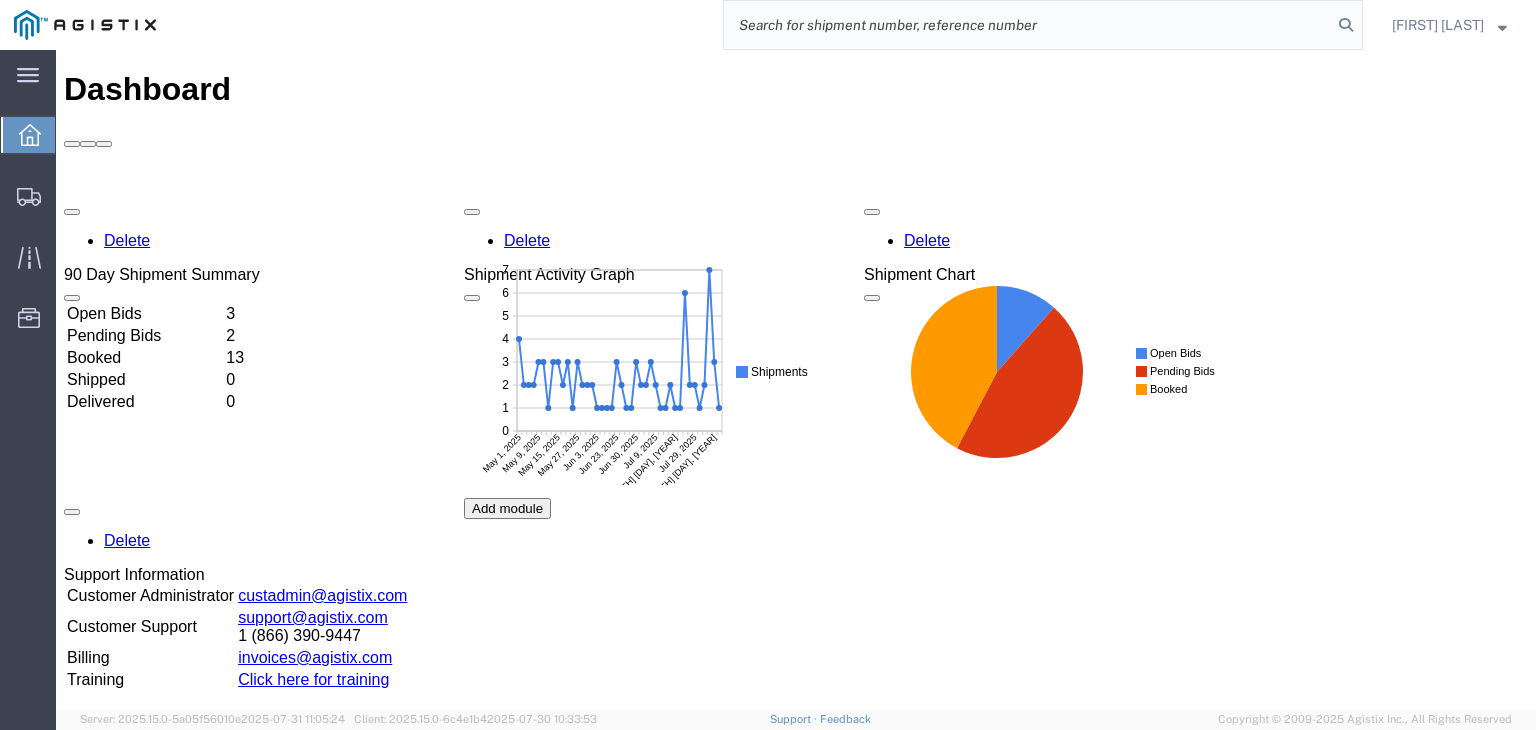 paste on "56370826" 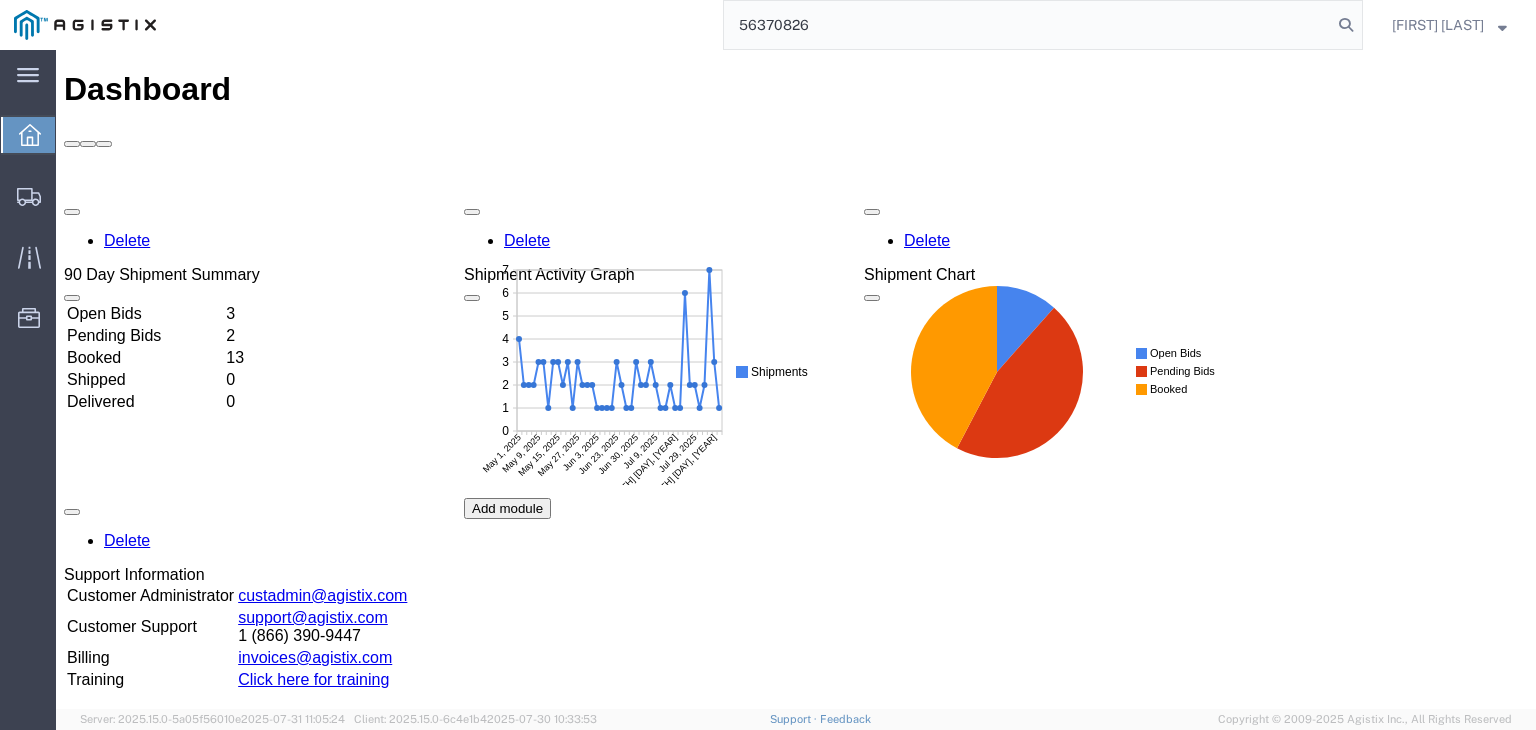 type on "56370826" 